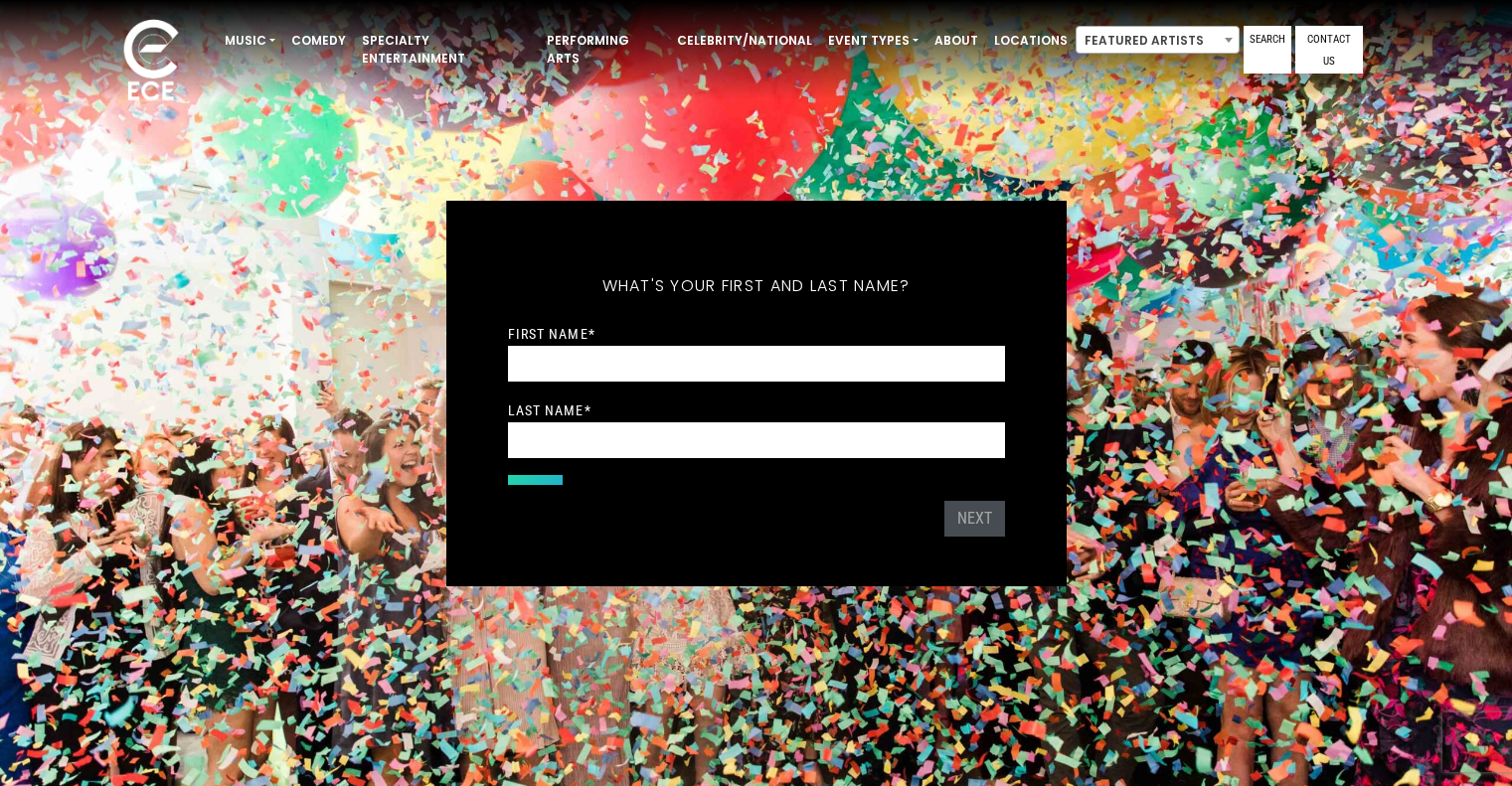 scroll, scrollTop: 0, scrollLeft: 0, axis: both 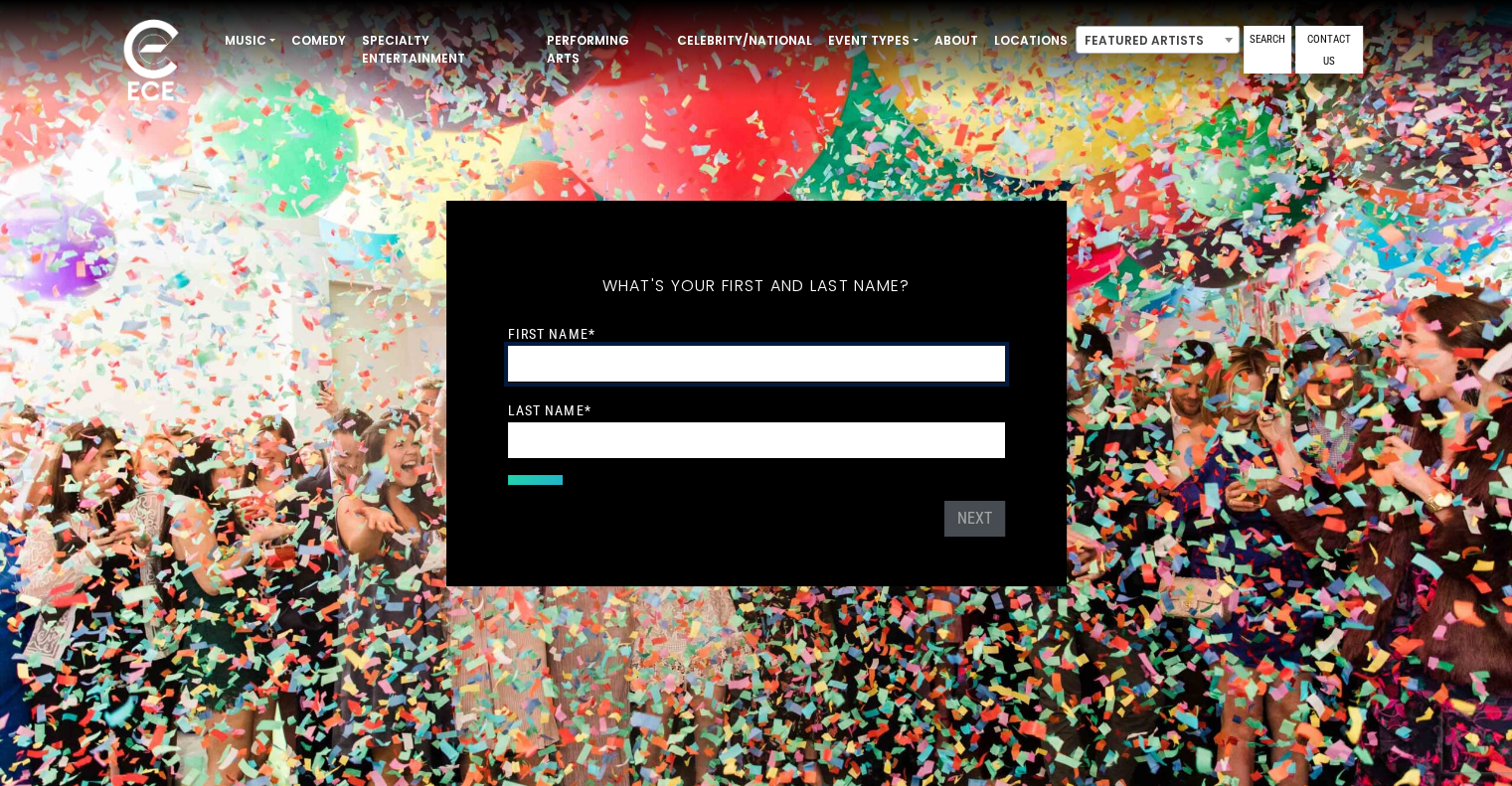 click on "First Name *" at bounding box center (756, 364) 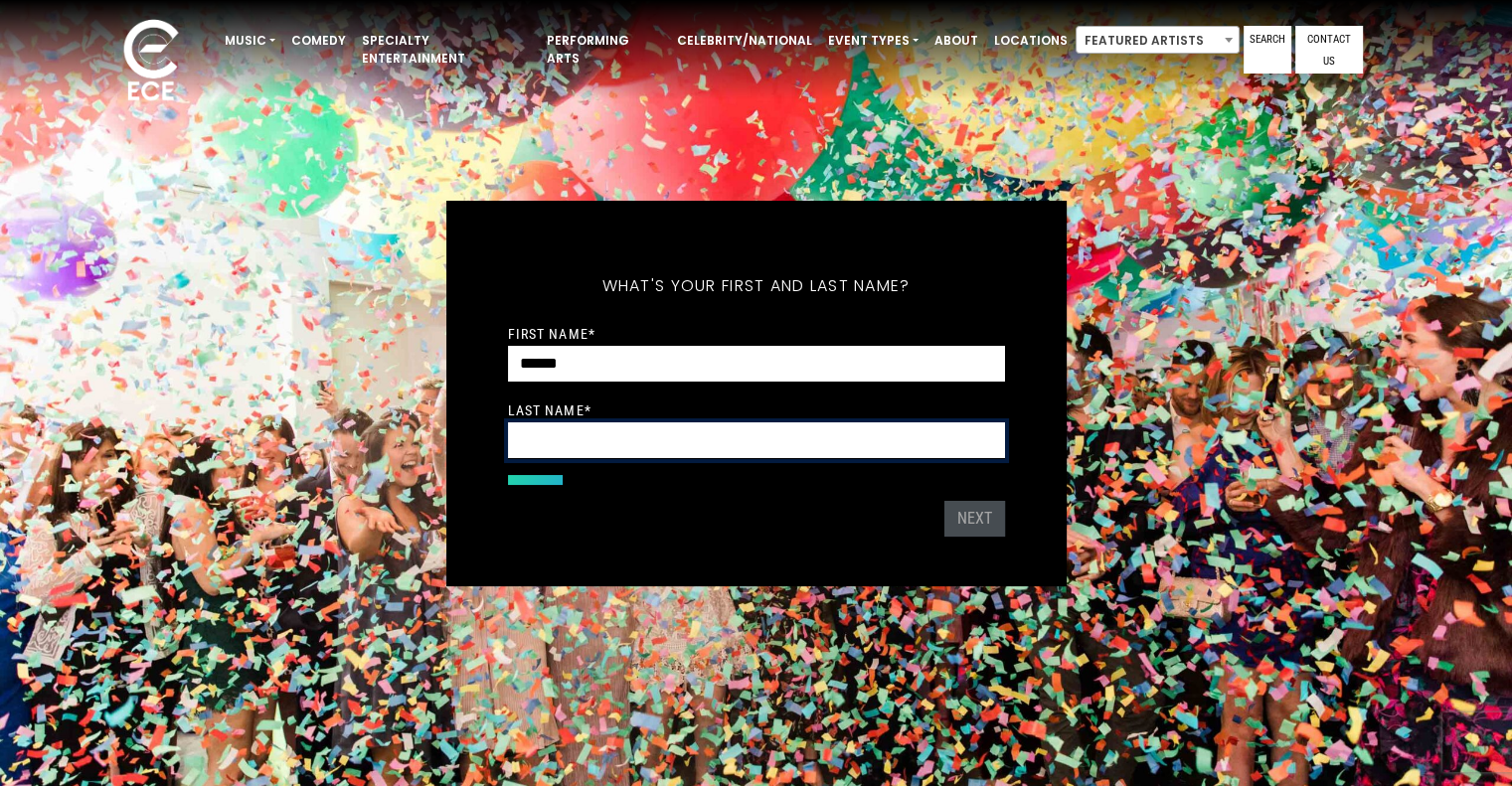 type on "********" 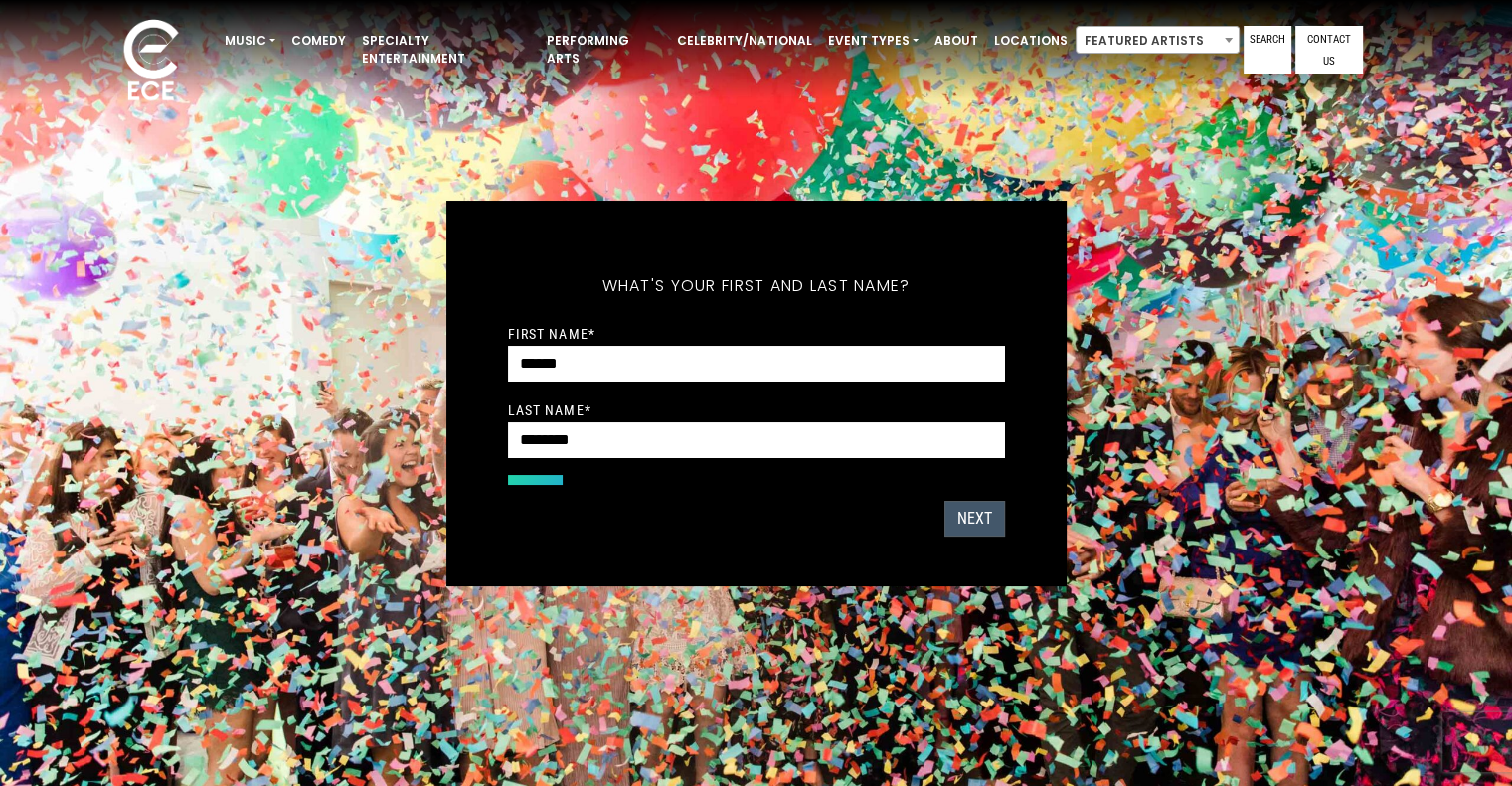 click on "Next" at bounding box center [974, 519] 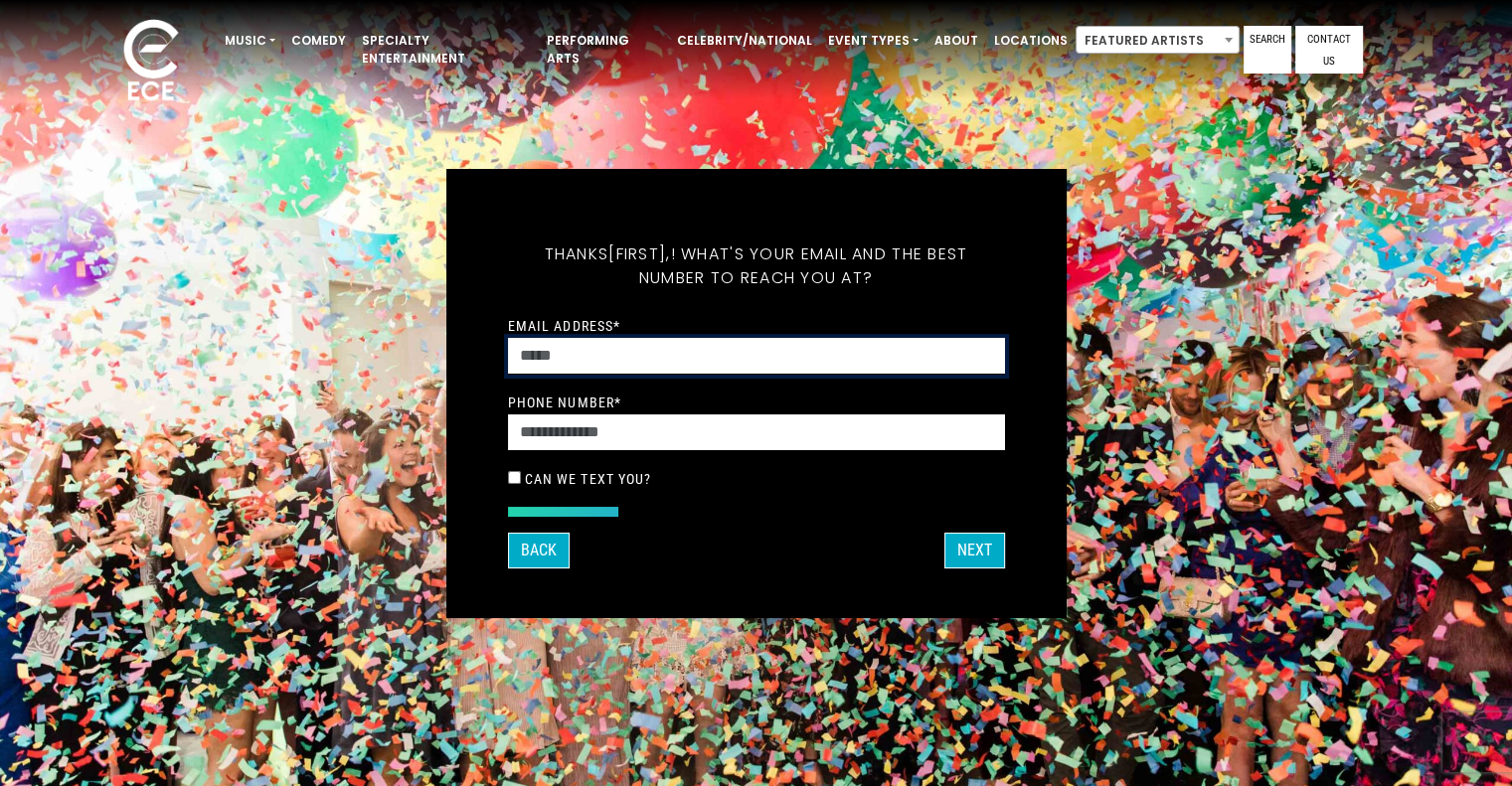 click on "Email Address *" at bounding box center [756, 356] 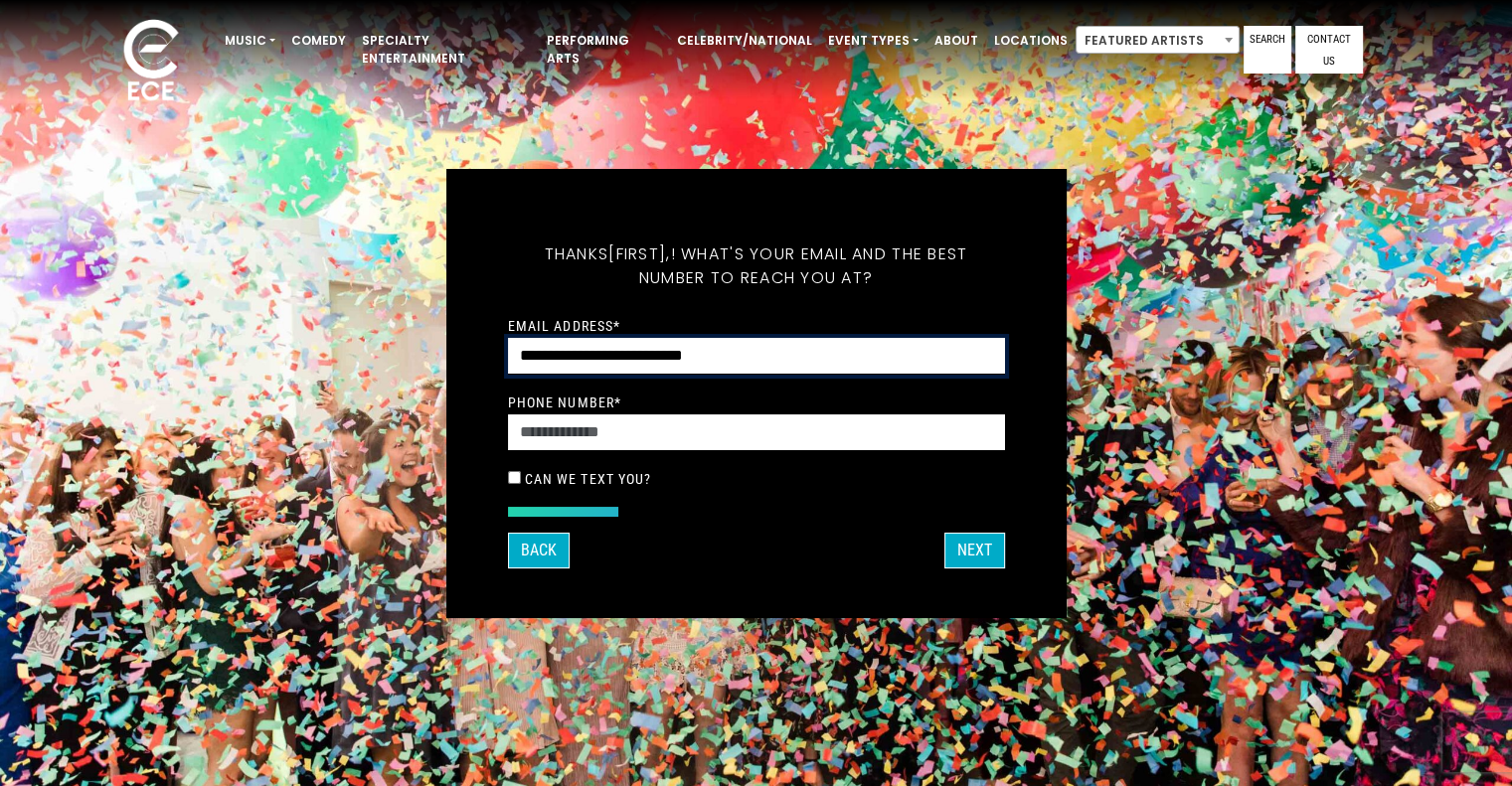 type on "**********" 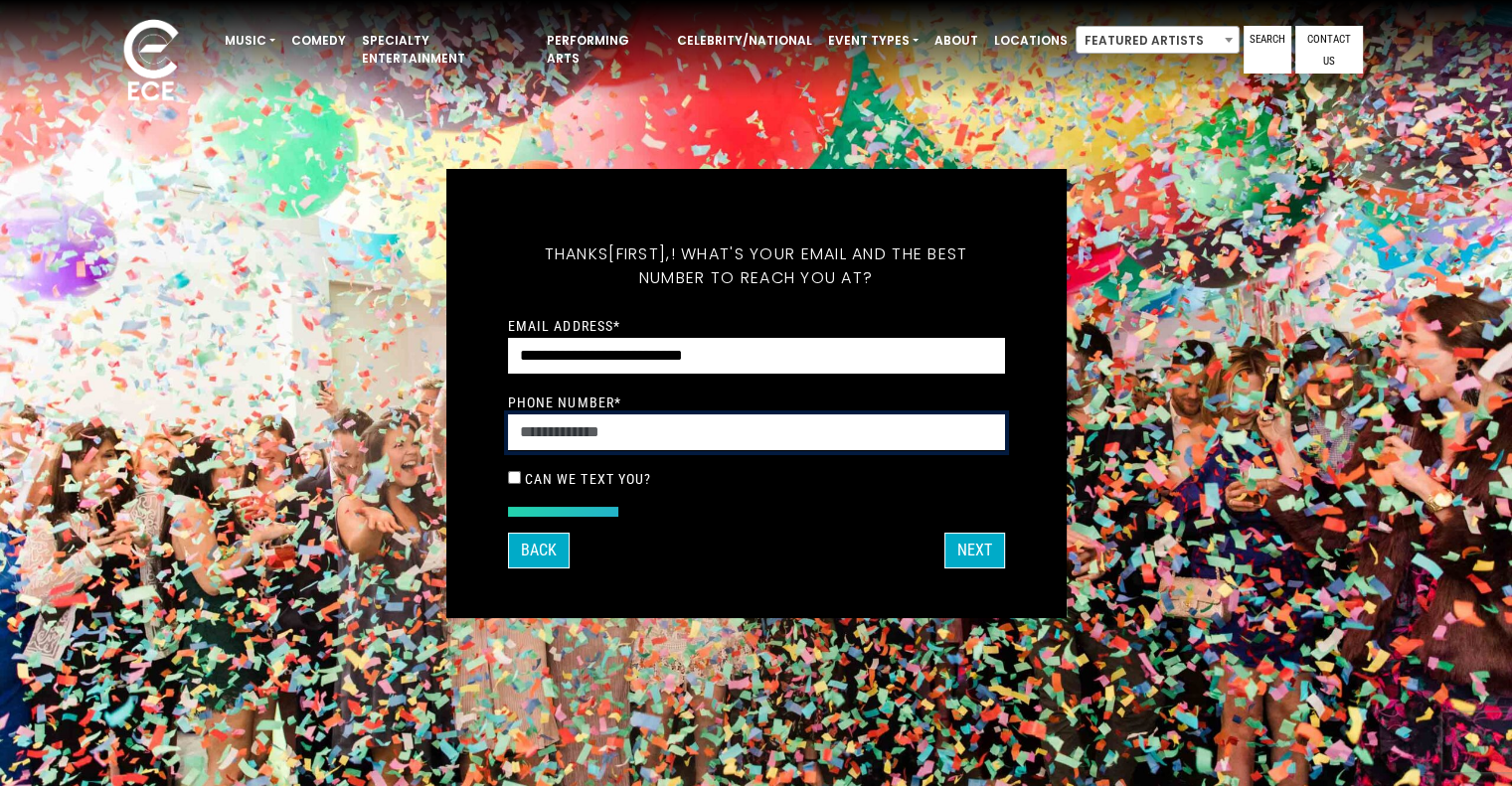click on "Phone Number *" at bounding box center (756, 432) 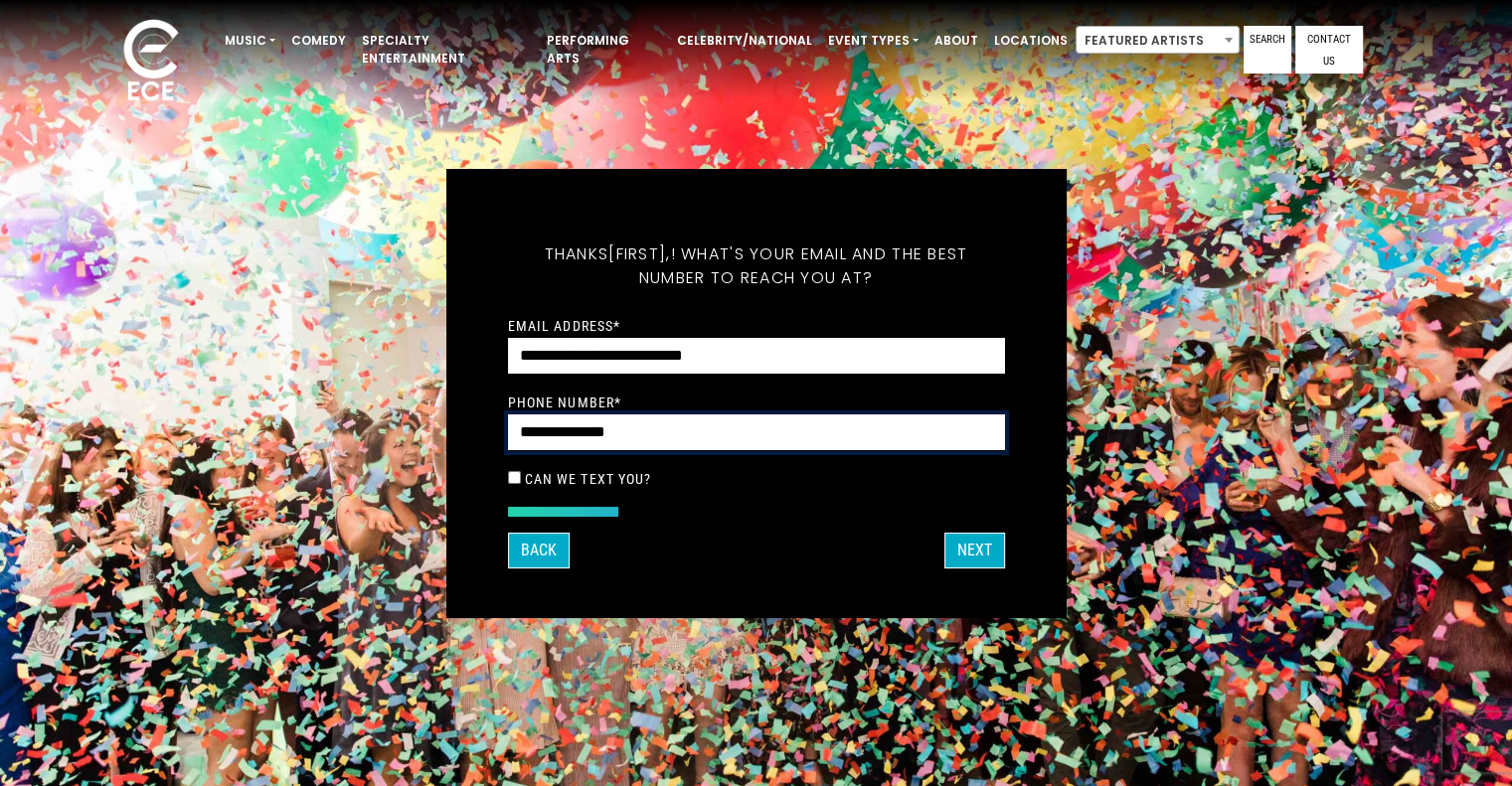 type on "**********" 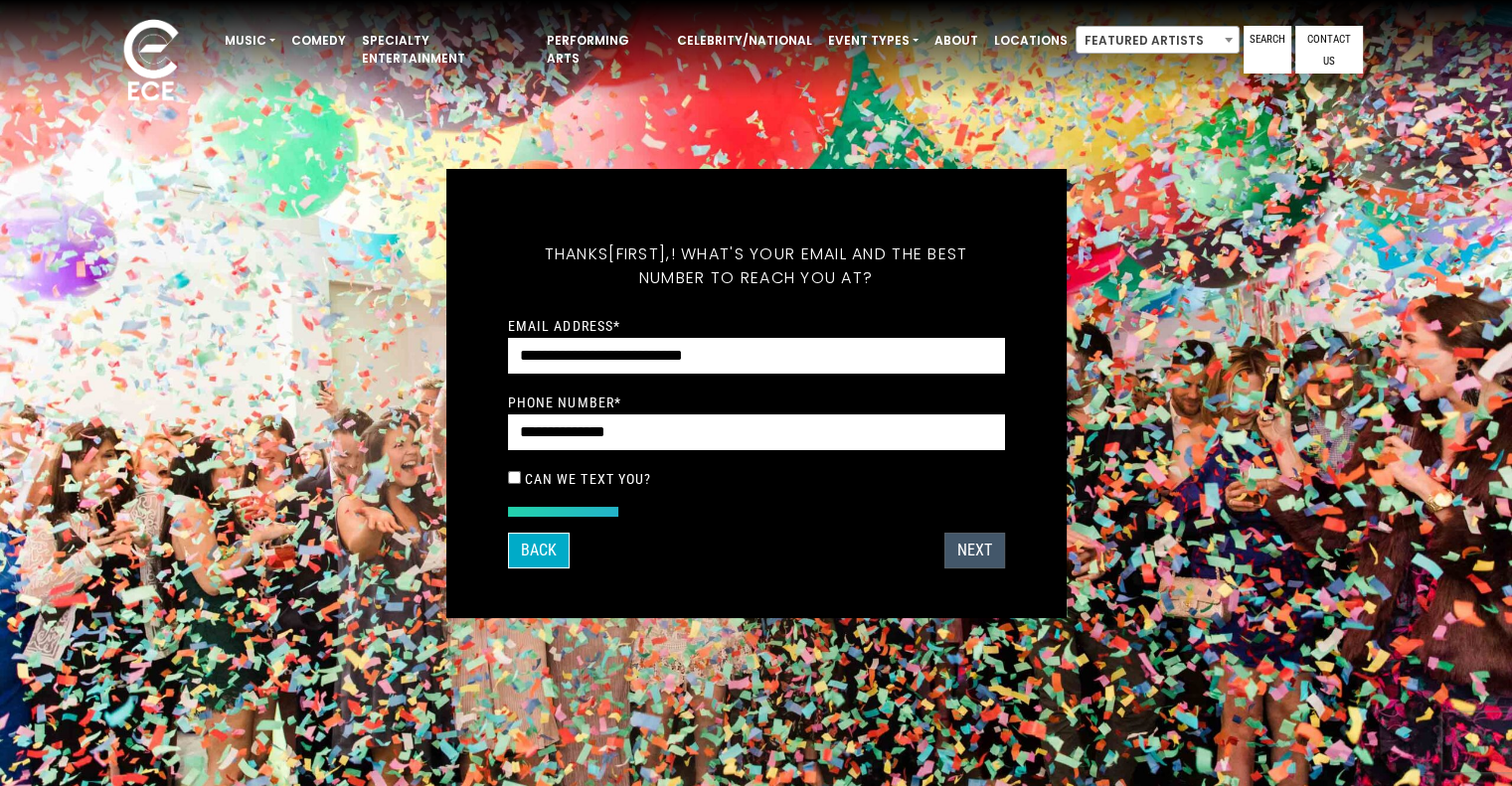click on "Next" at bounding box center (974, 550) 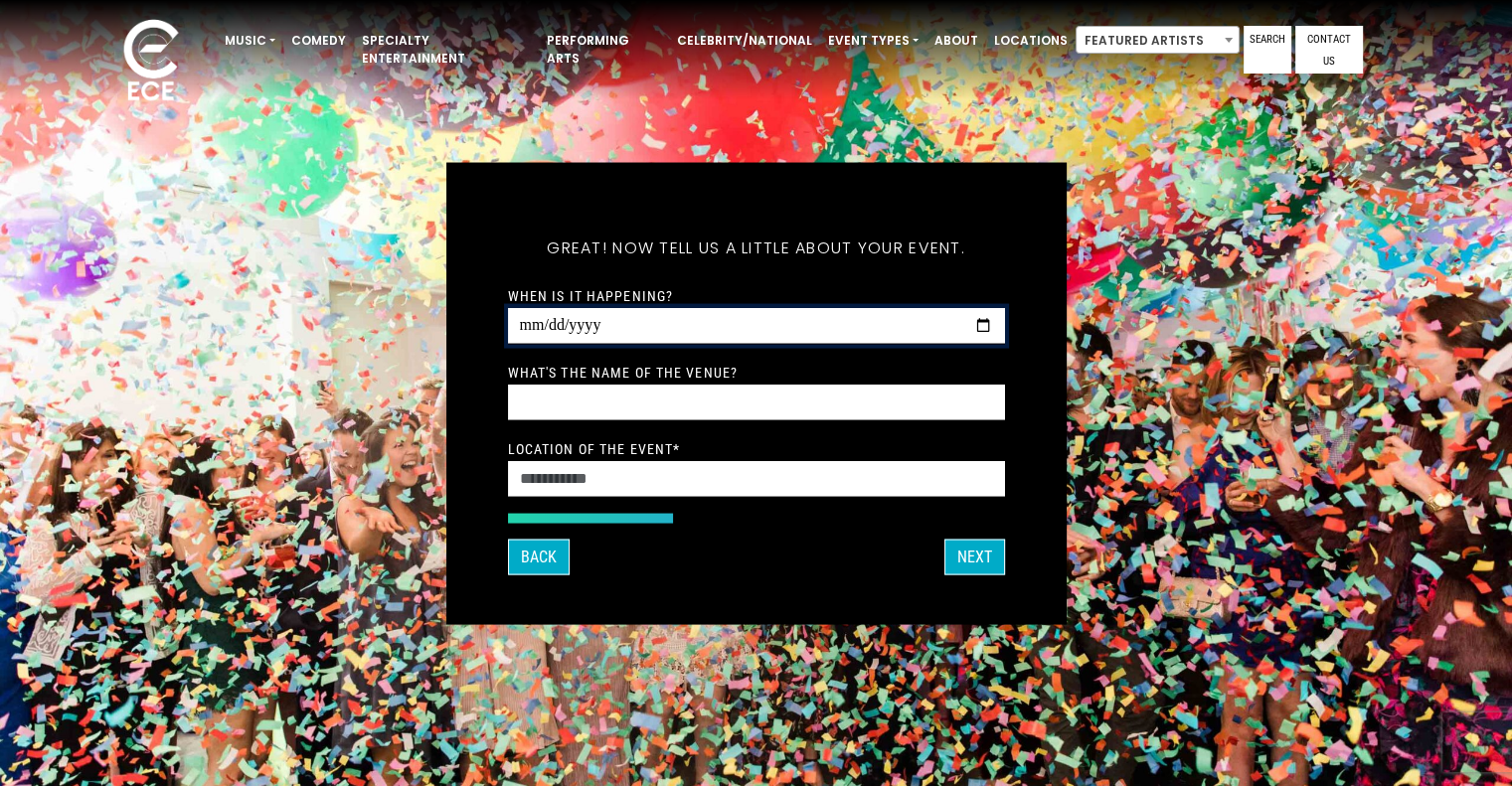 click on "When is it happening?" at bounding box center [756, 325] 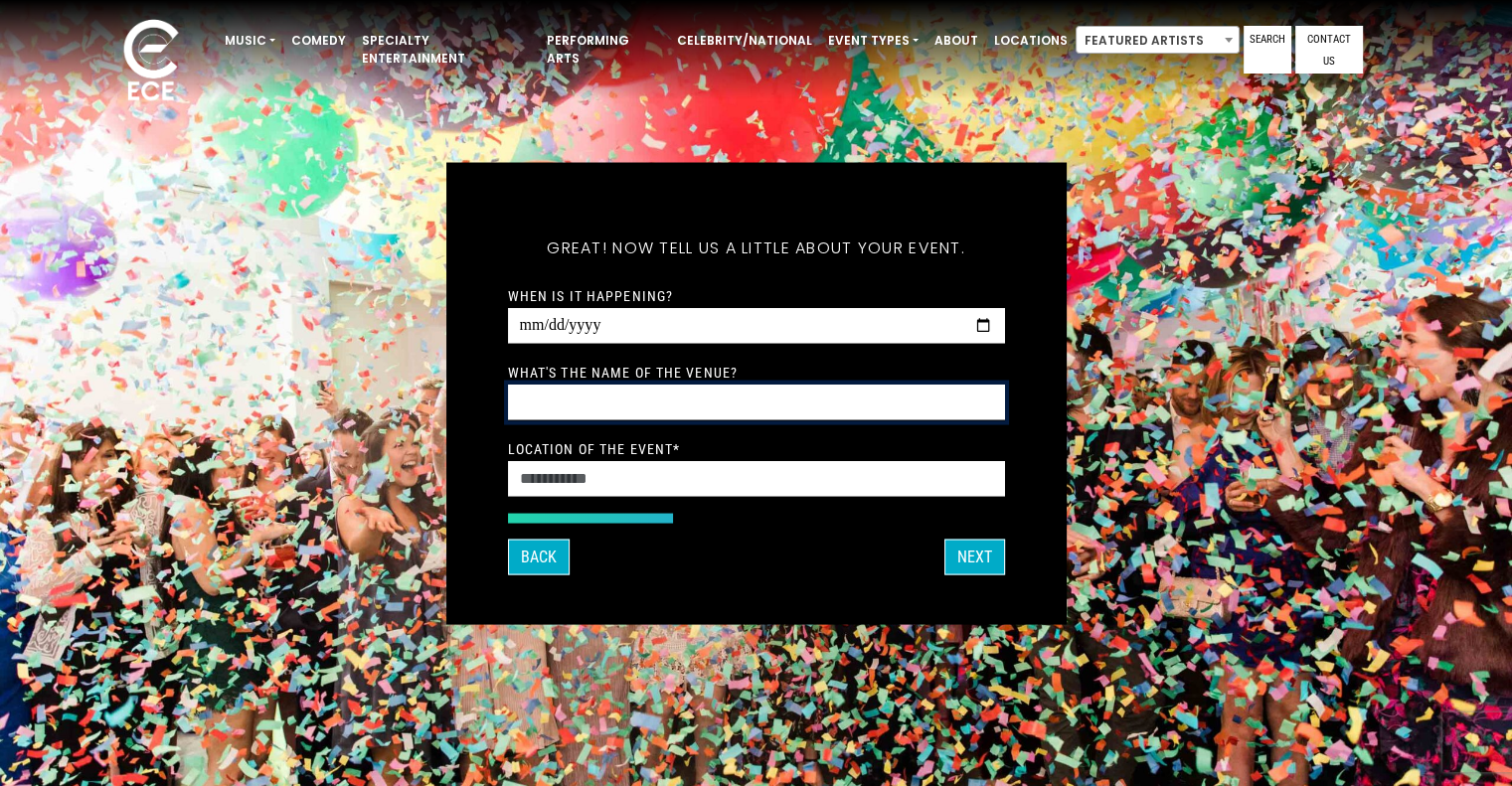 click on "What's the name of the venue?" at bounding box center (756, 401) 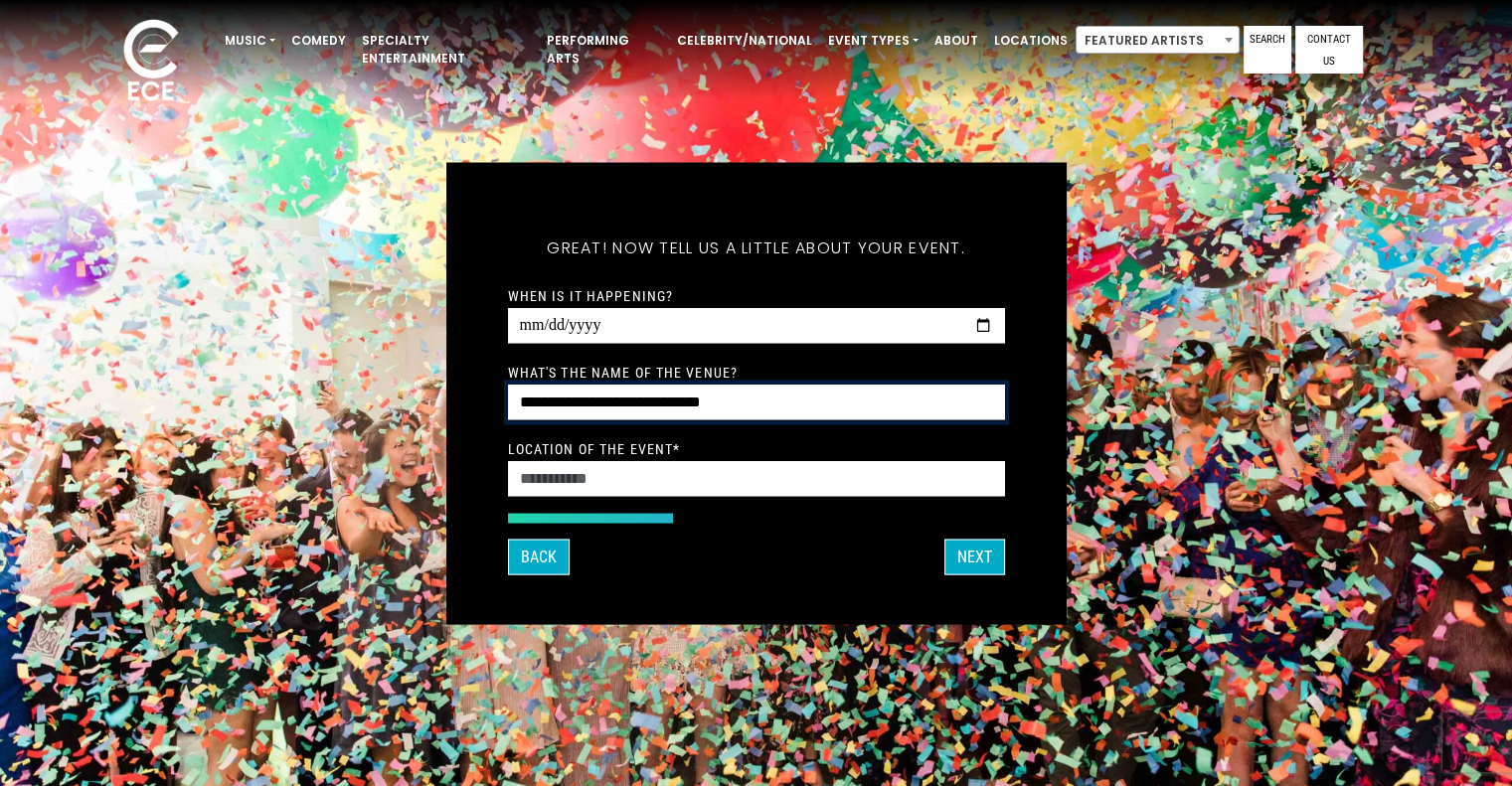 type on "**********" 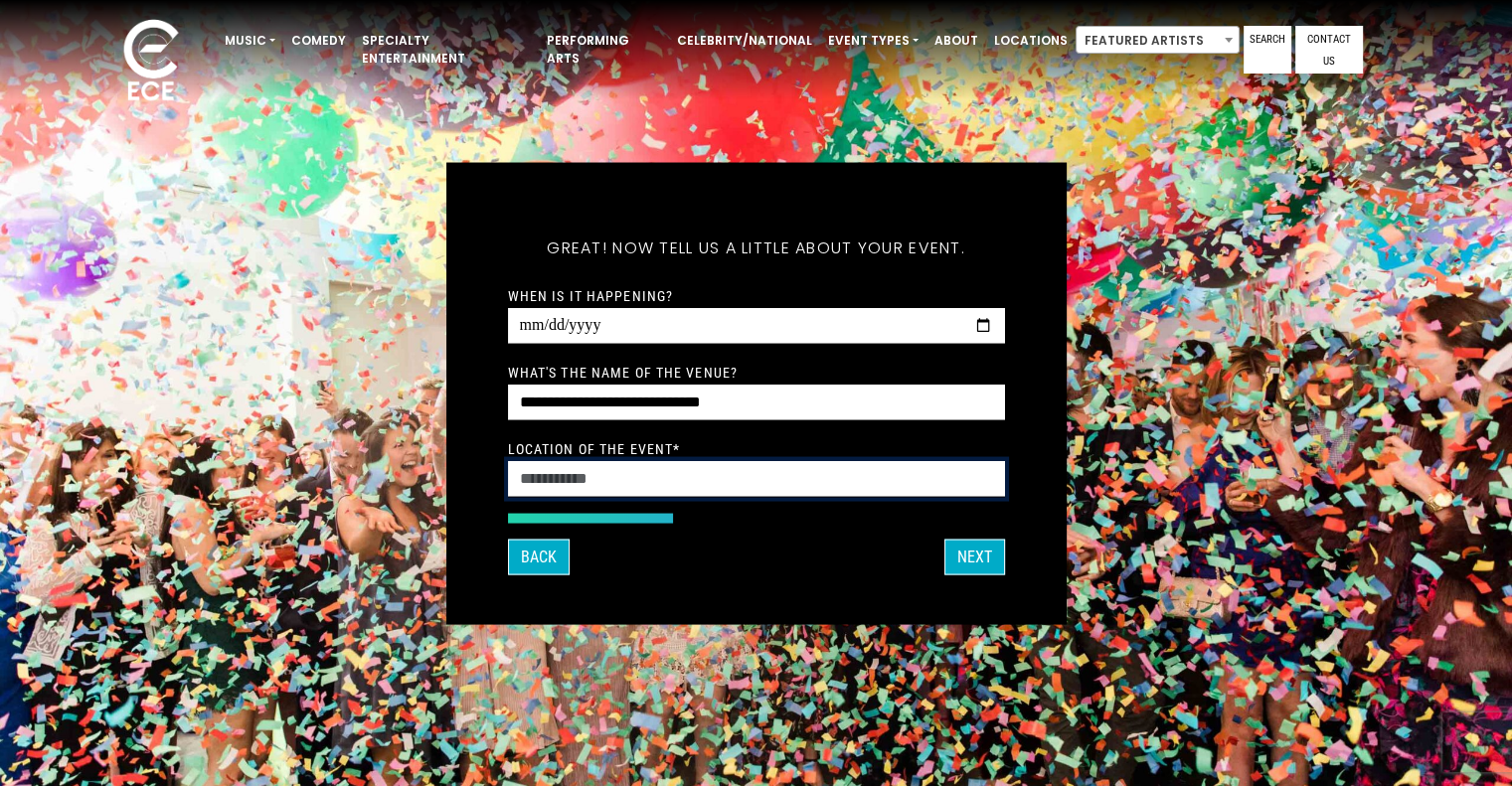 click on "Location of the event *" at bounding box center [756, 478] 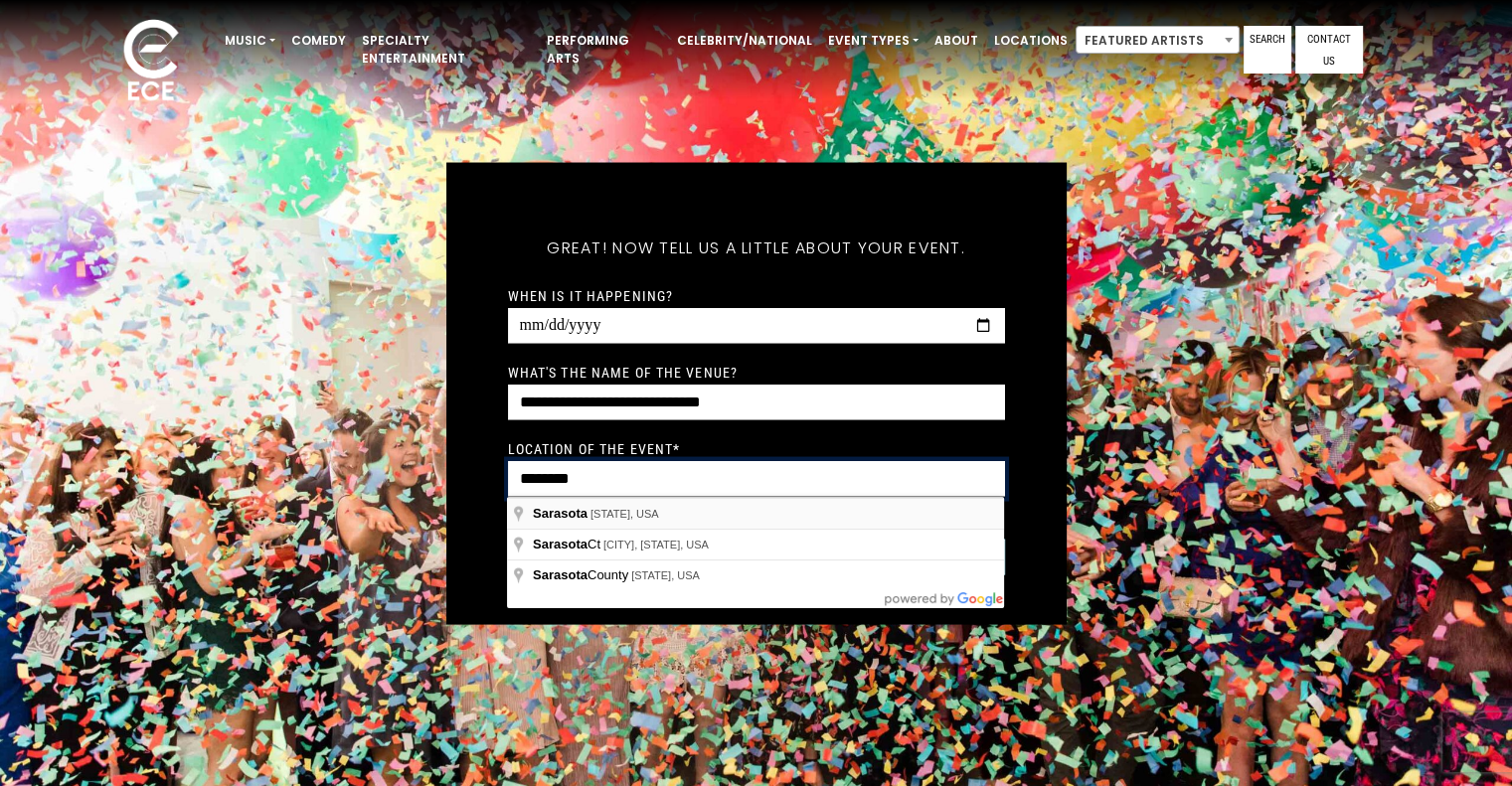 type on "********" 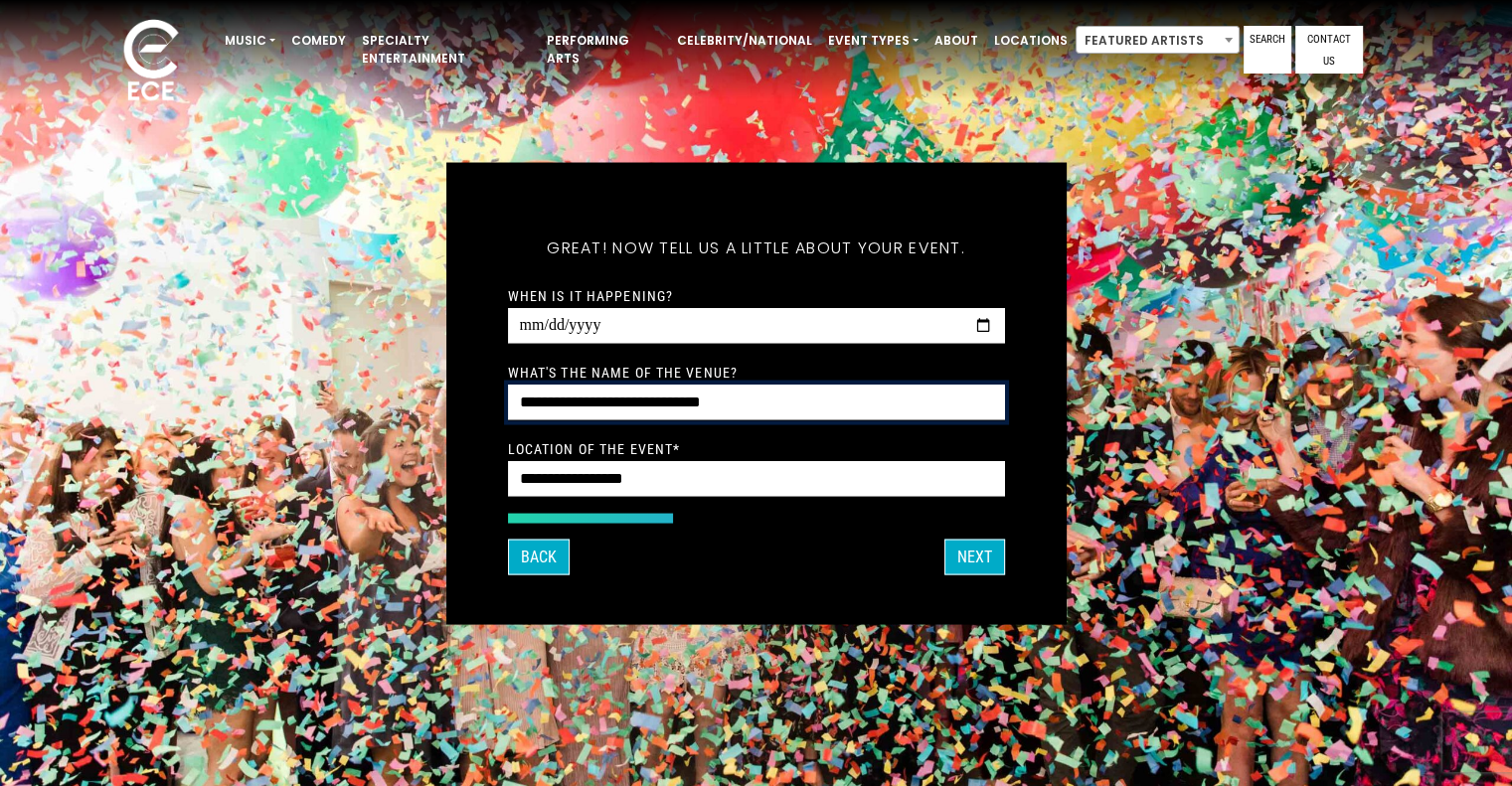 click on "**********" at bounding box center (756, 401) 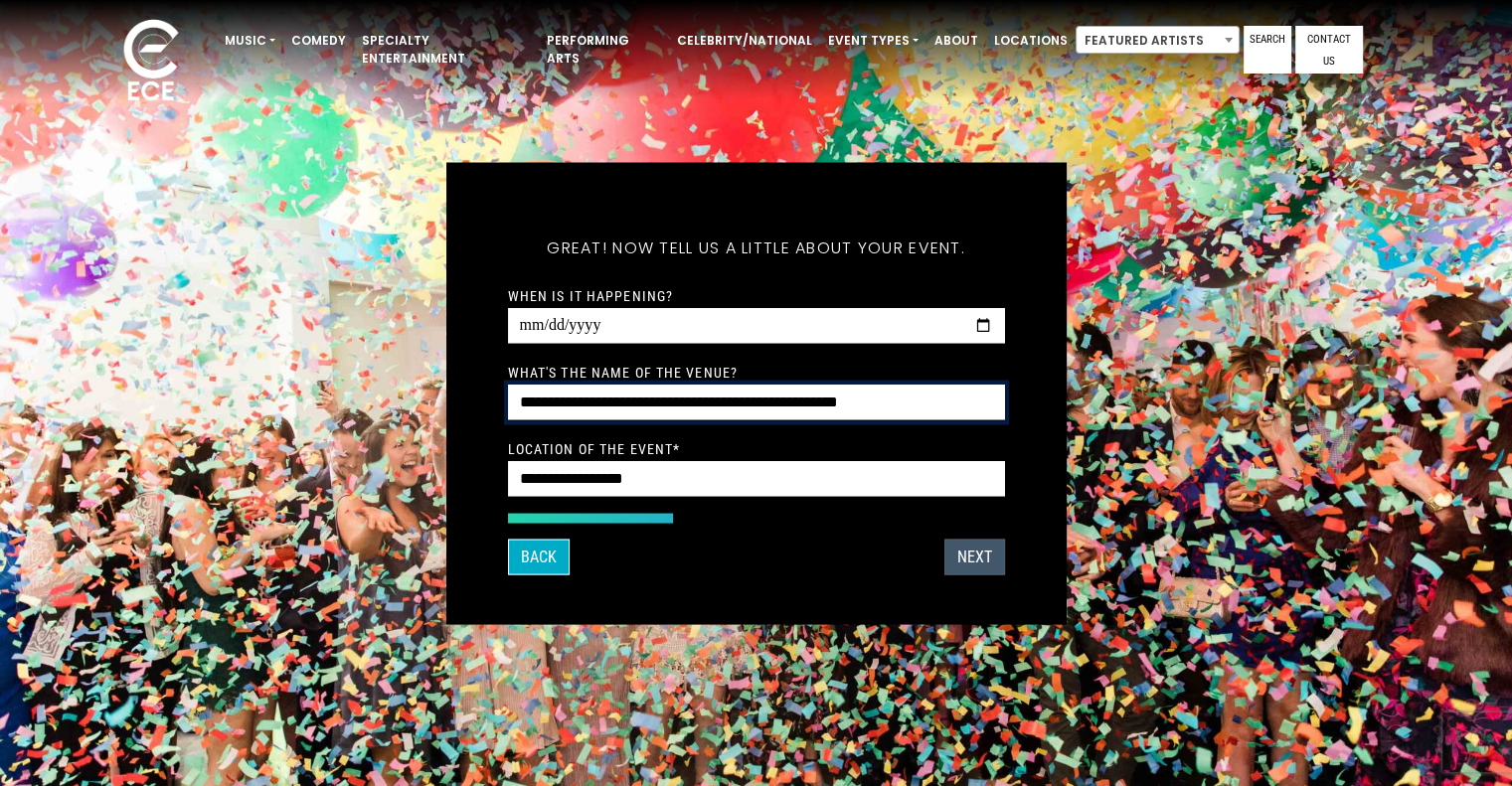 type on "**********" 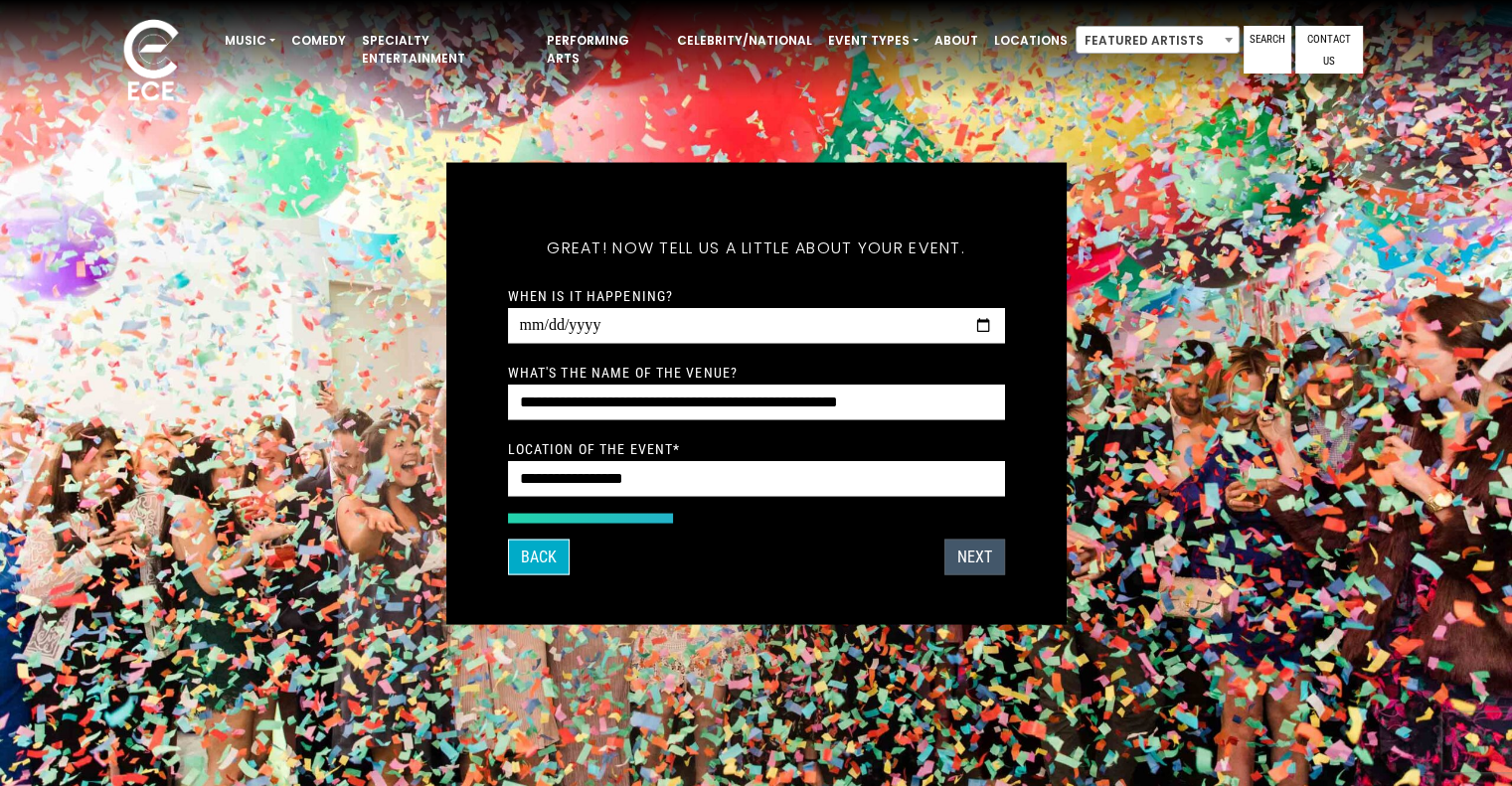 click on "Next" at bounding box center (974, 556) 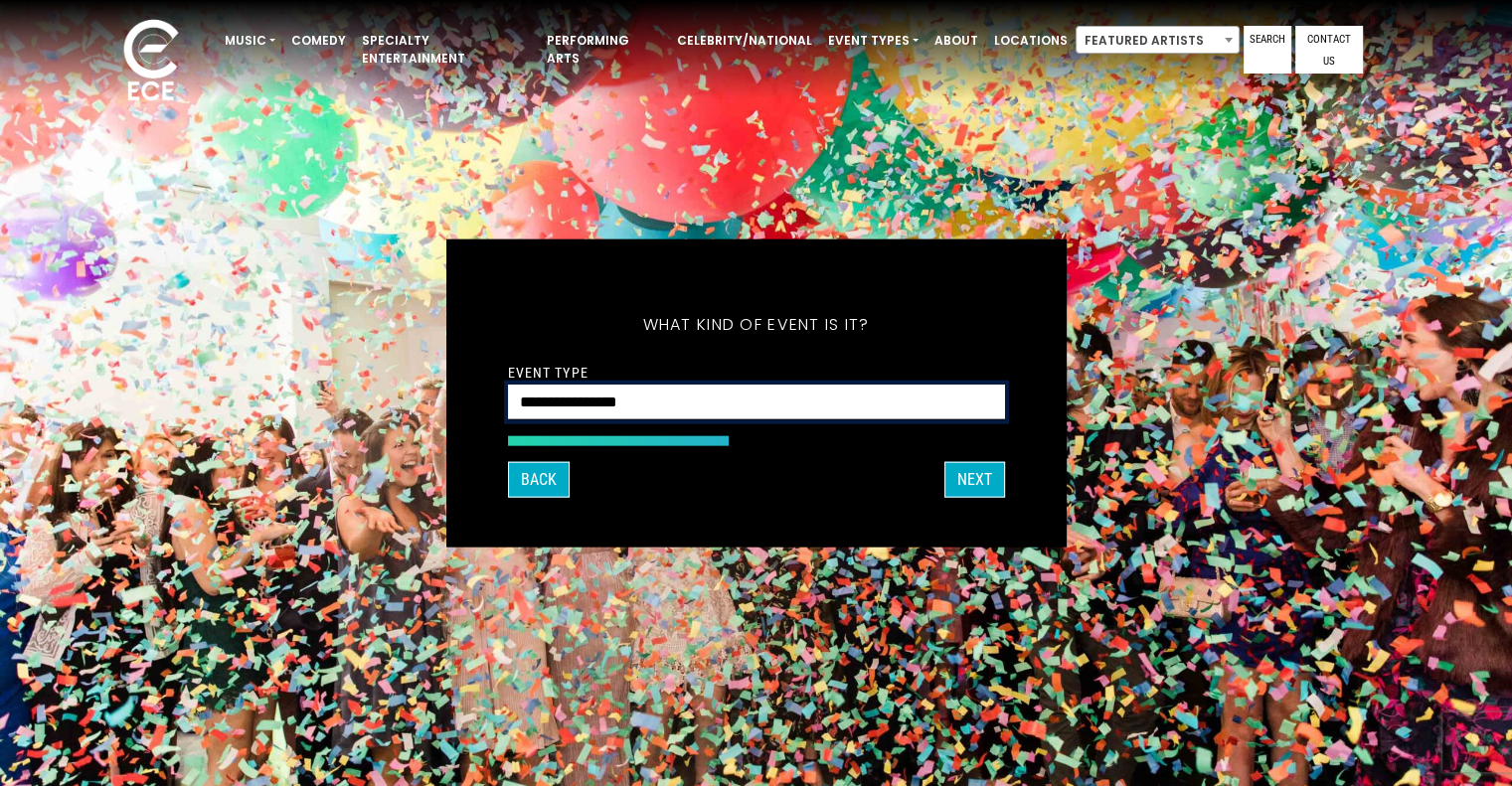 click on "**********" at bounding box center (756, 401) 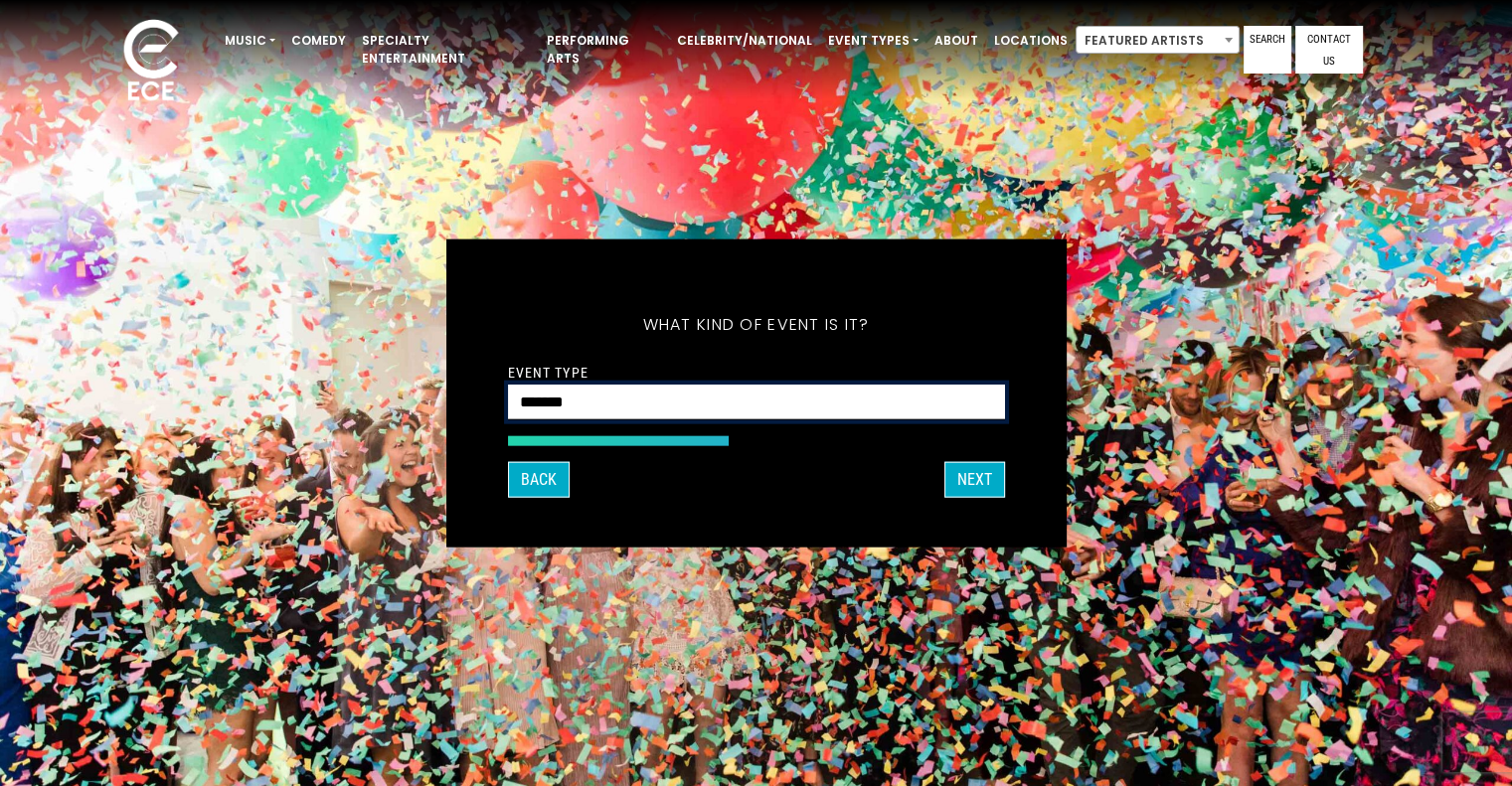 click on "**********" at bounding box center [756, 401] 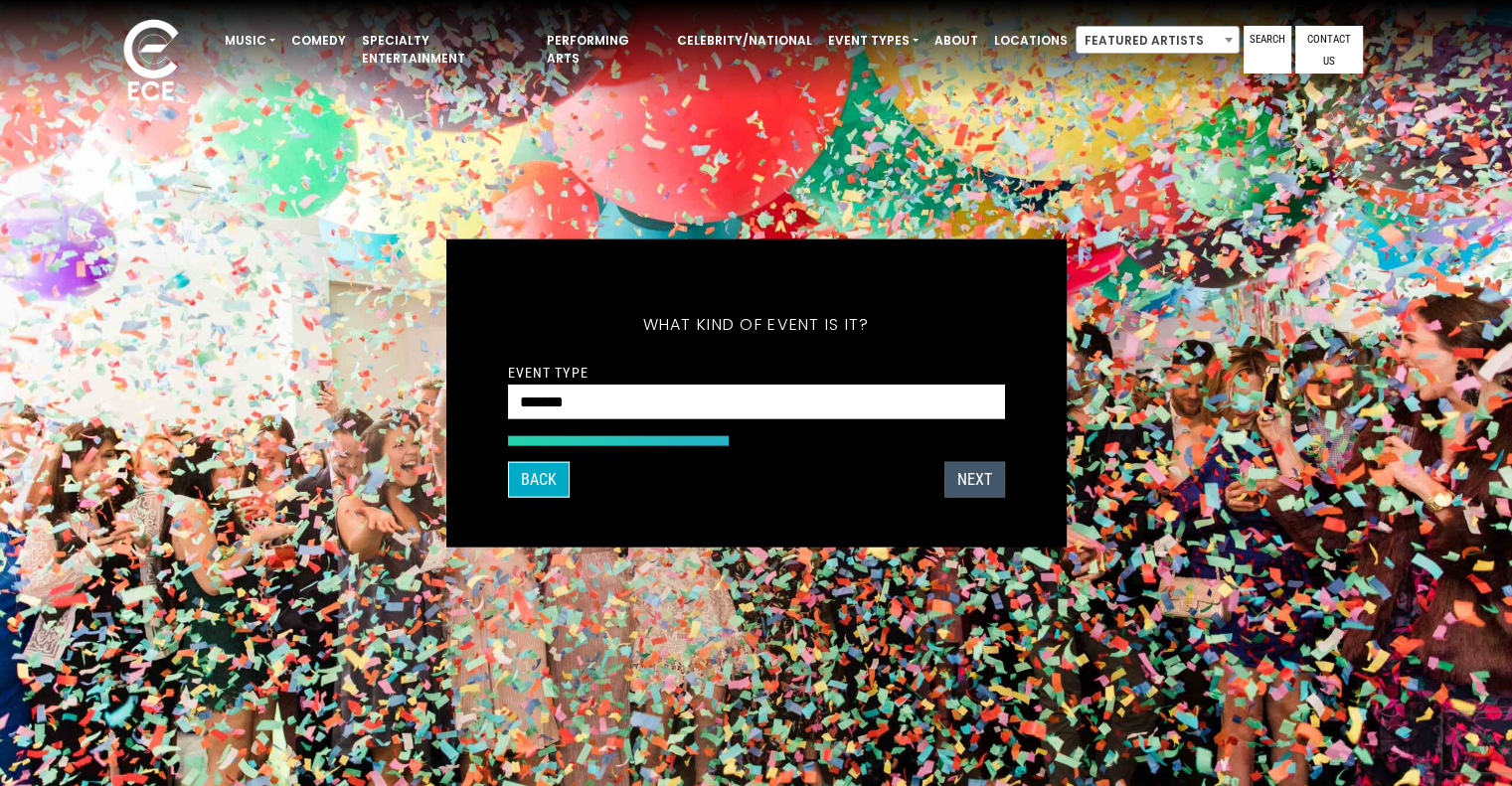 click on "Next" at bounding box center (974, 480) 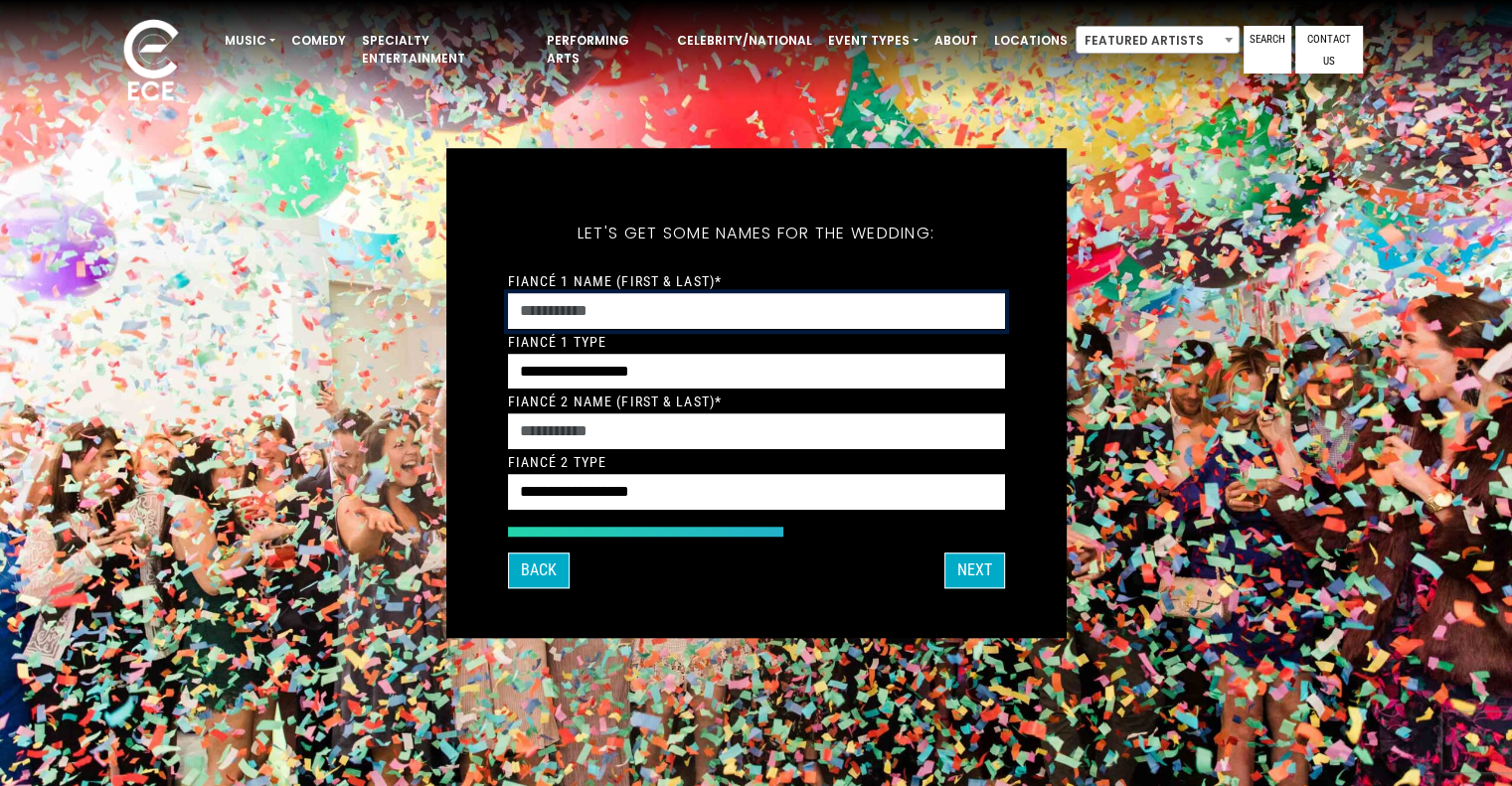 click on "Fiancé 1 Name (First & Last)*" at bounding box center [756, 311] 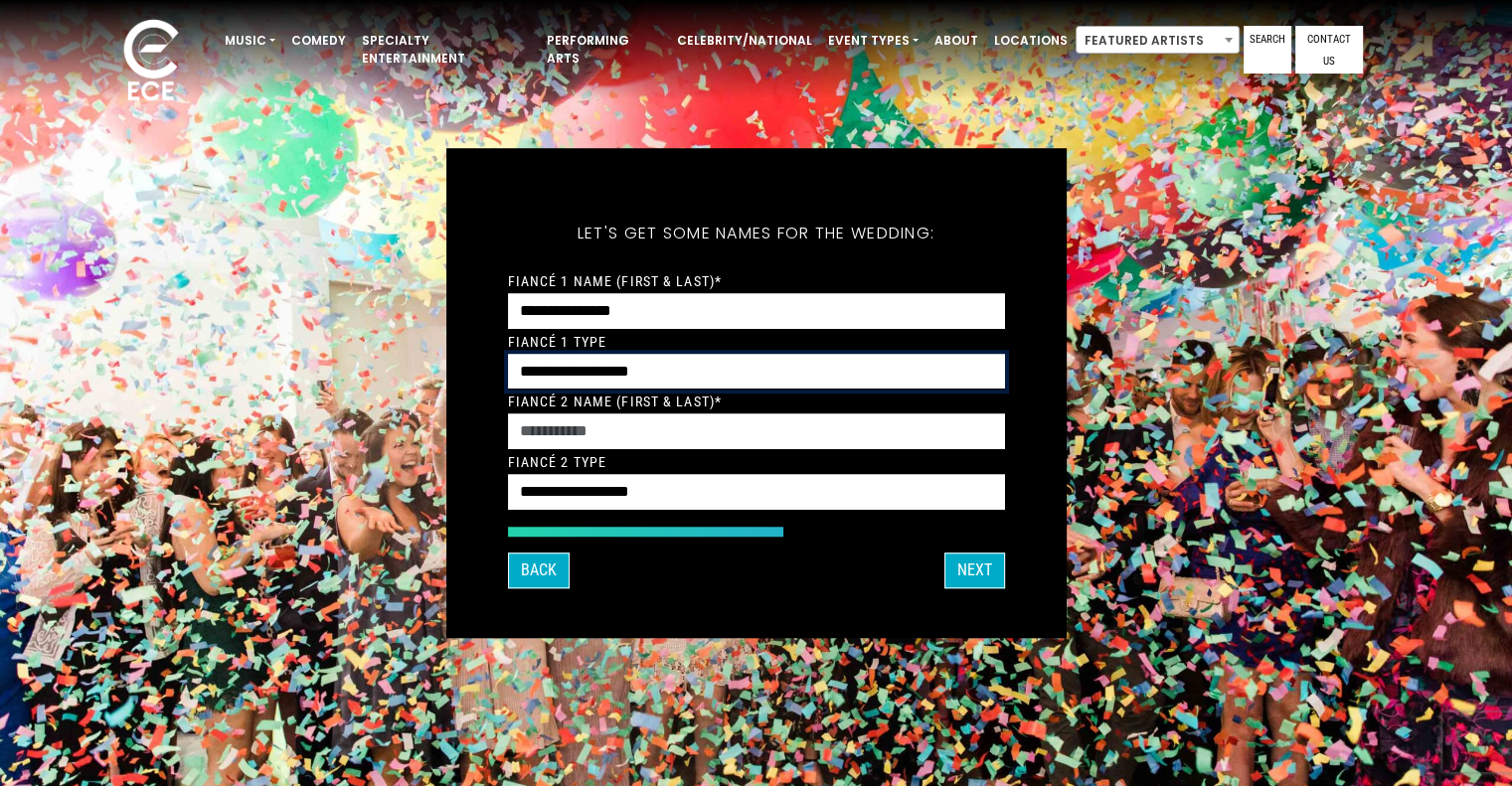 click on "**********" at bounding box center (756, 372) 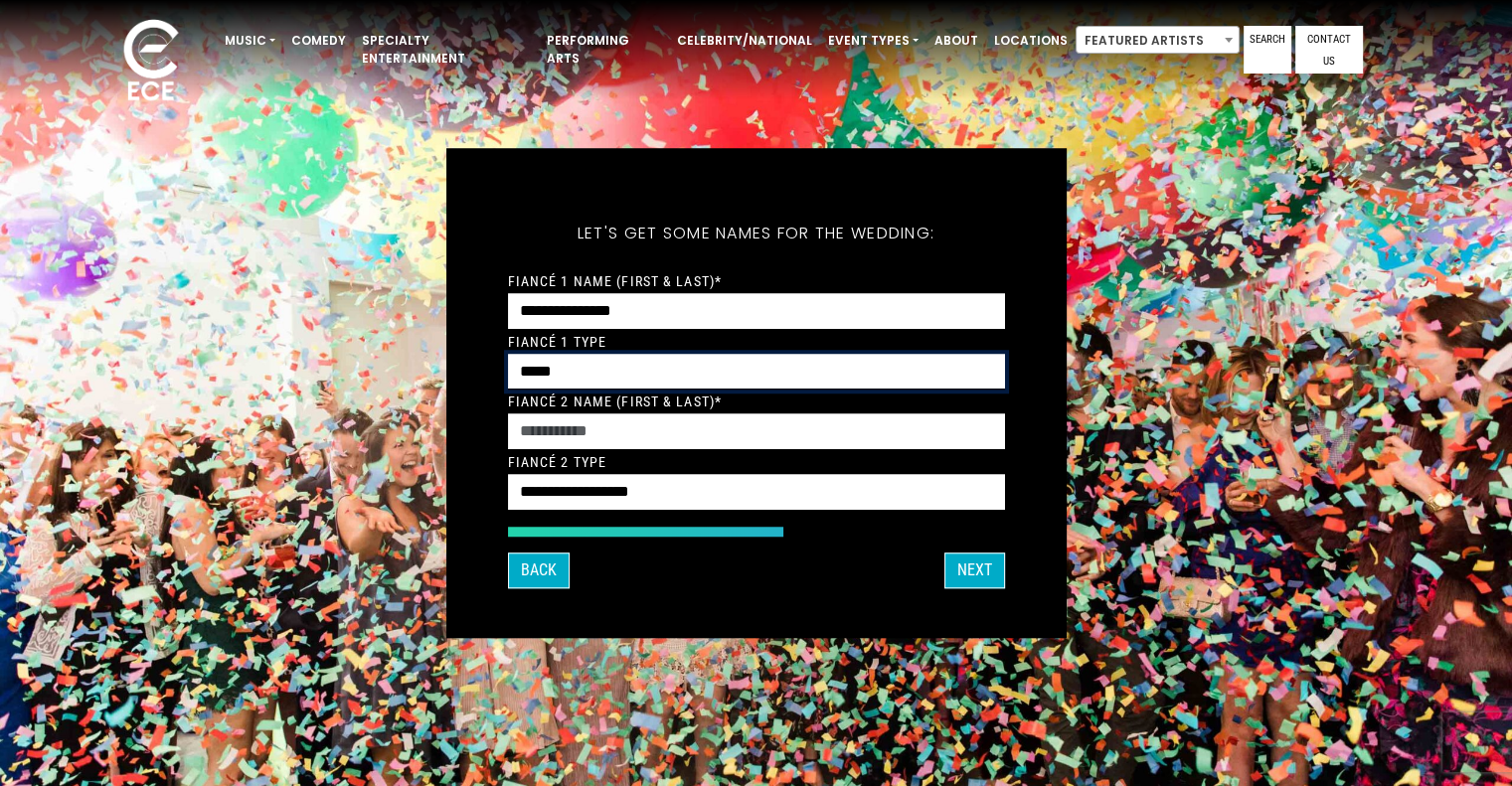 click on "**********" at bounding box center (756, 372) 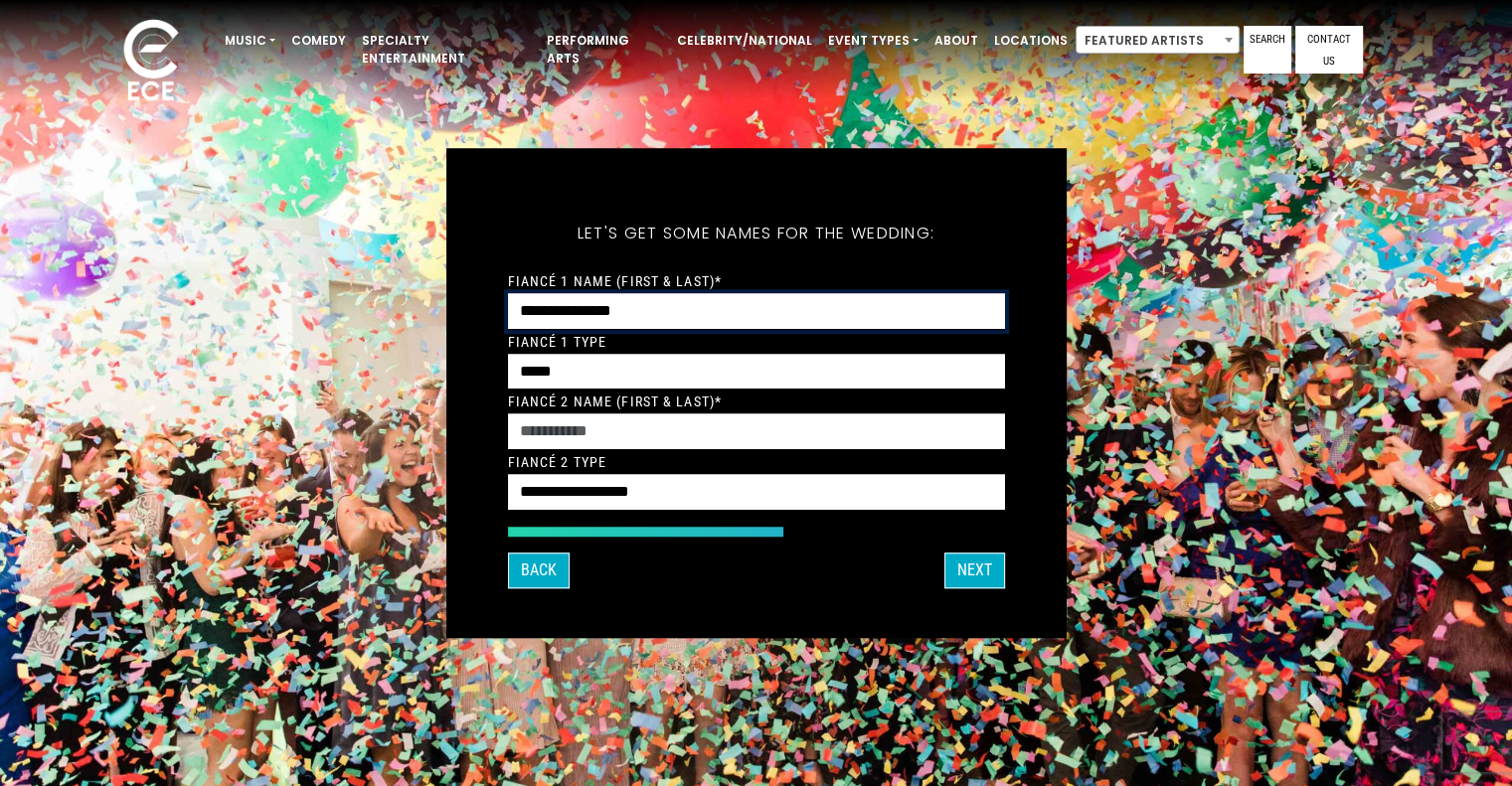 drag, startPoint x: 645, startPoint y: 313, endPoint x: 473, endPoint y: 317, distance: 172.04651 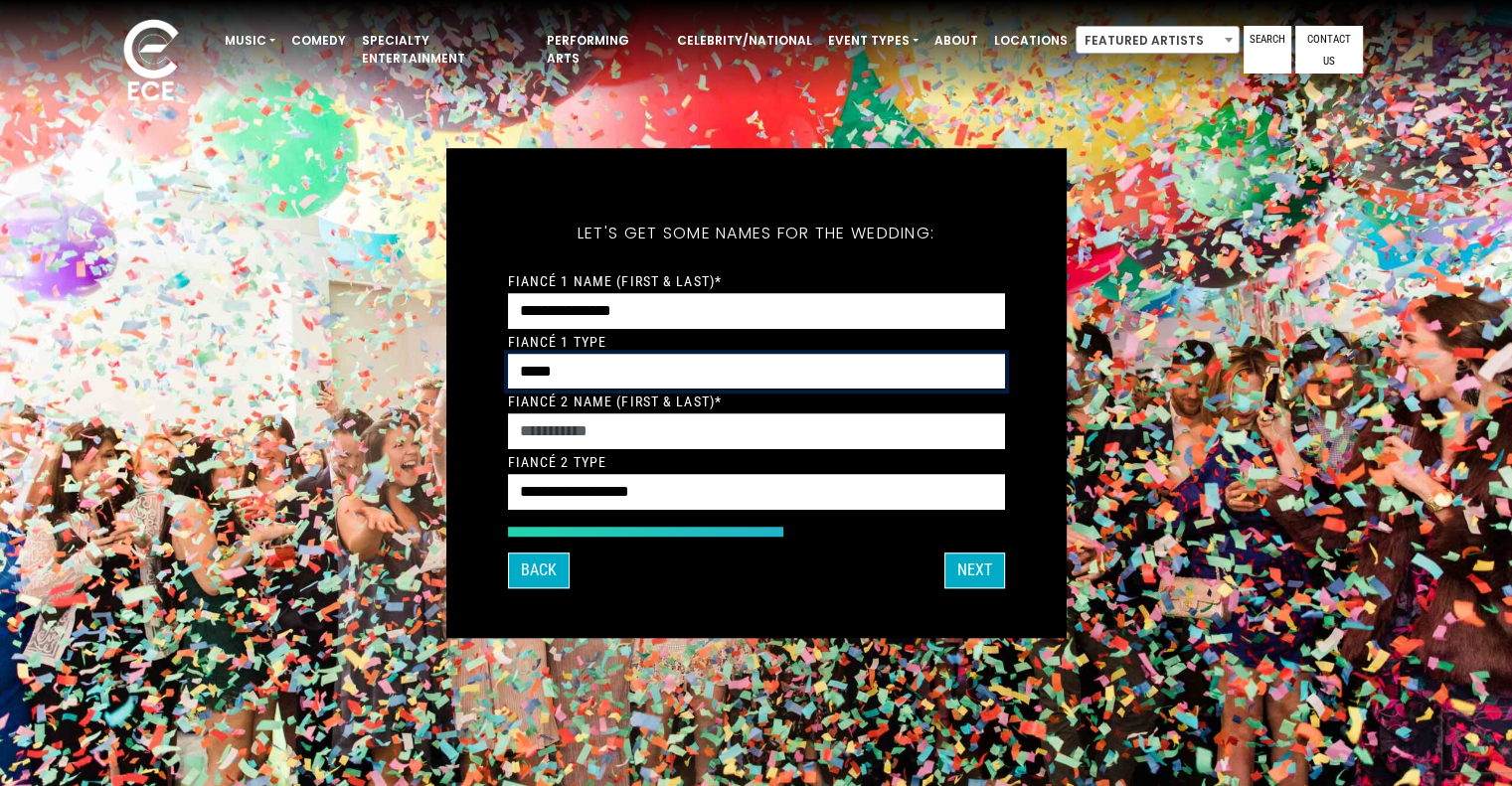 click on "**********" at bounding box center [756, 372] 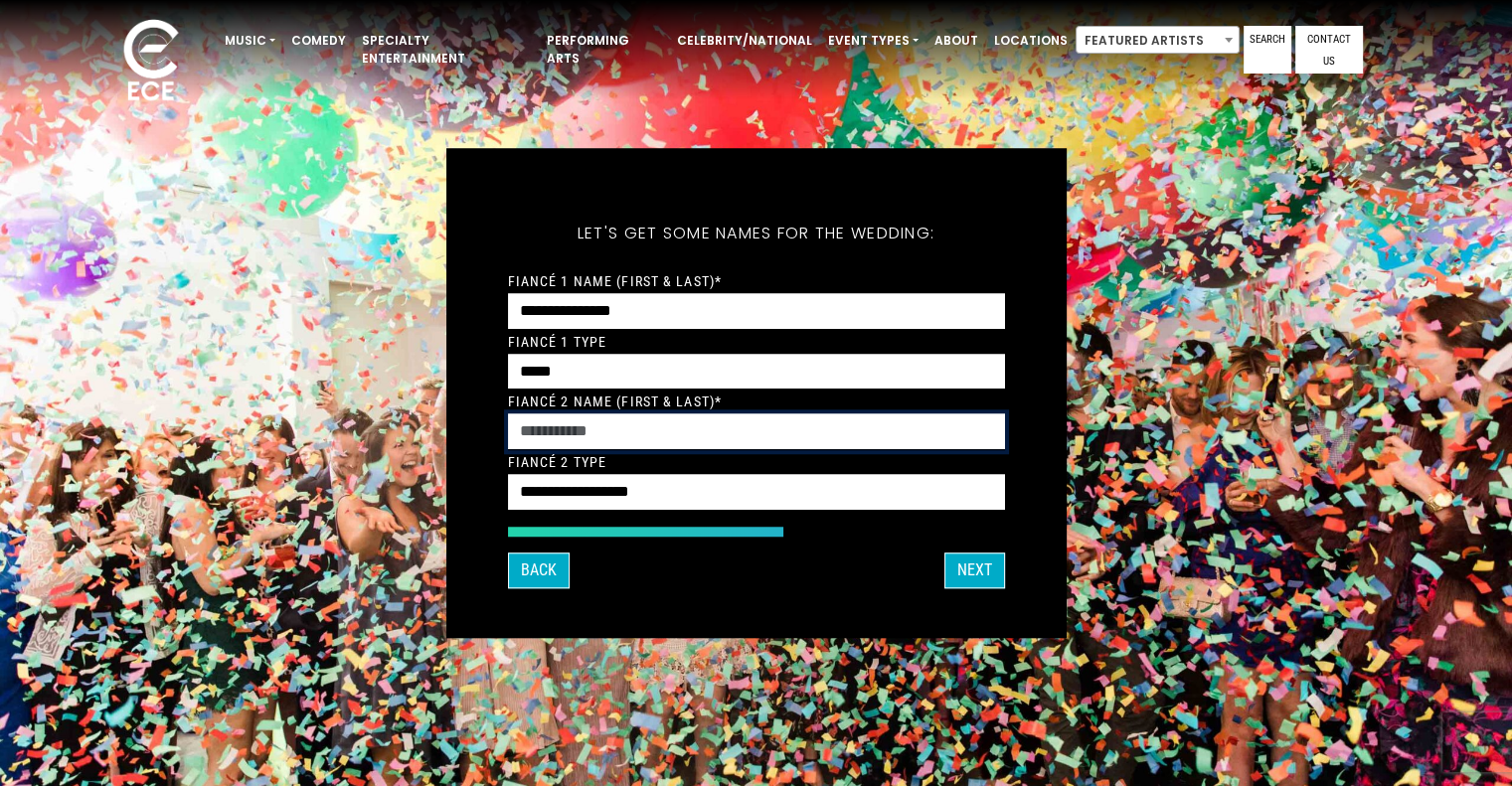 click on "Fiancé 2 Name (First & Last)*" at bounding box center (756, 432) 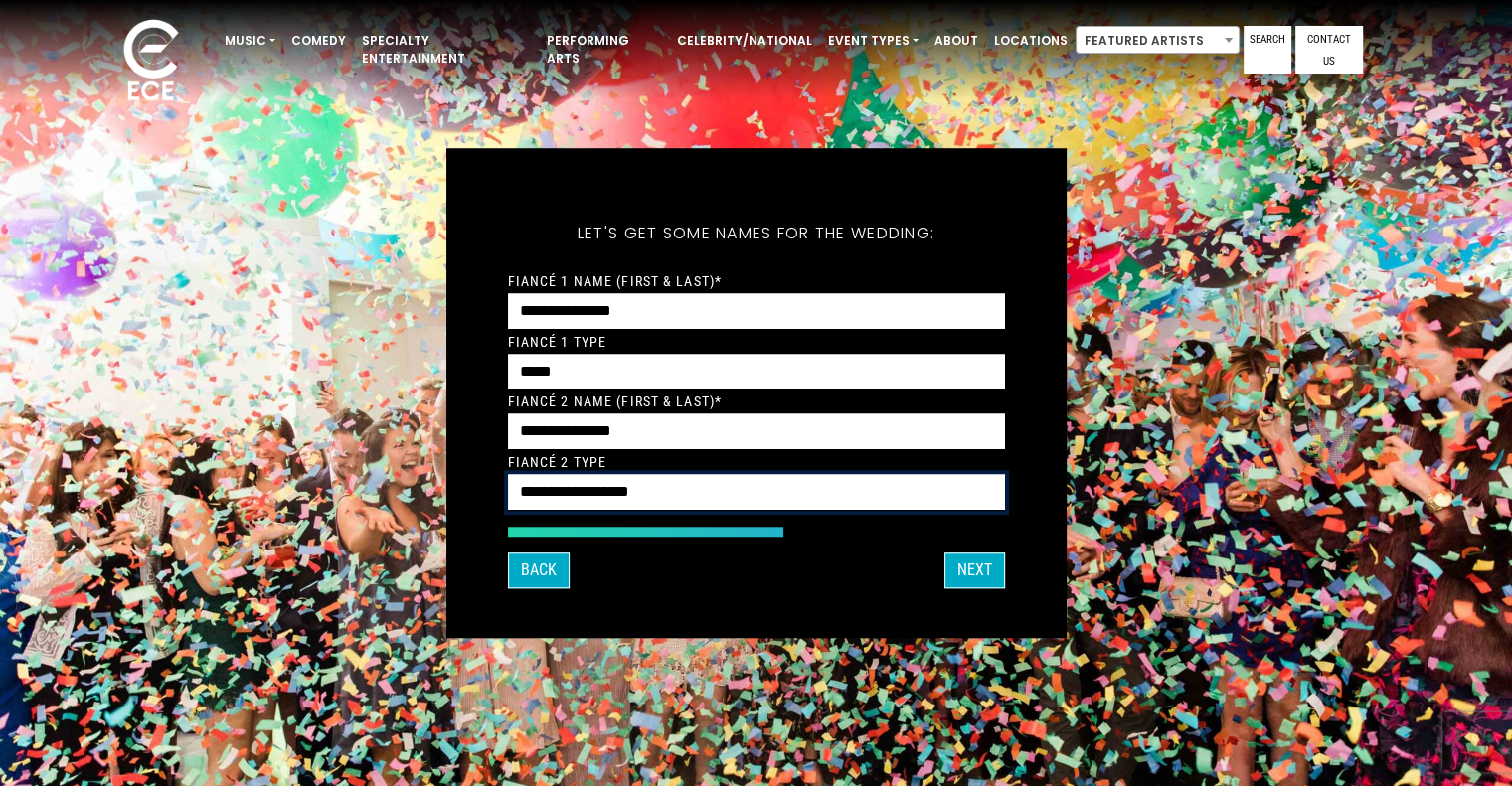 click on "**********" at bounding box center (756, 493) 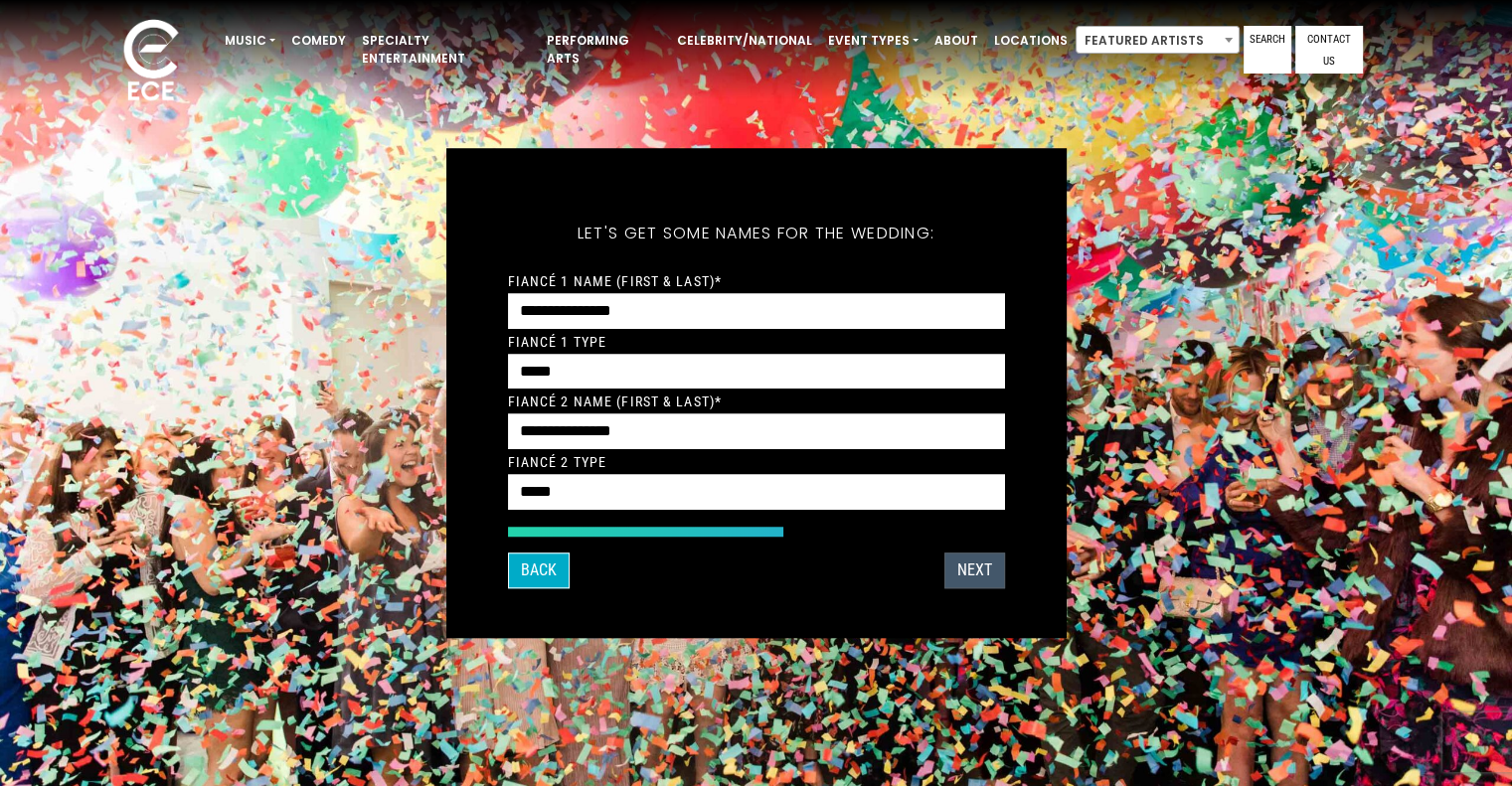 click on "Next" at bounding box center (974, 570) 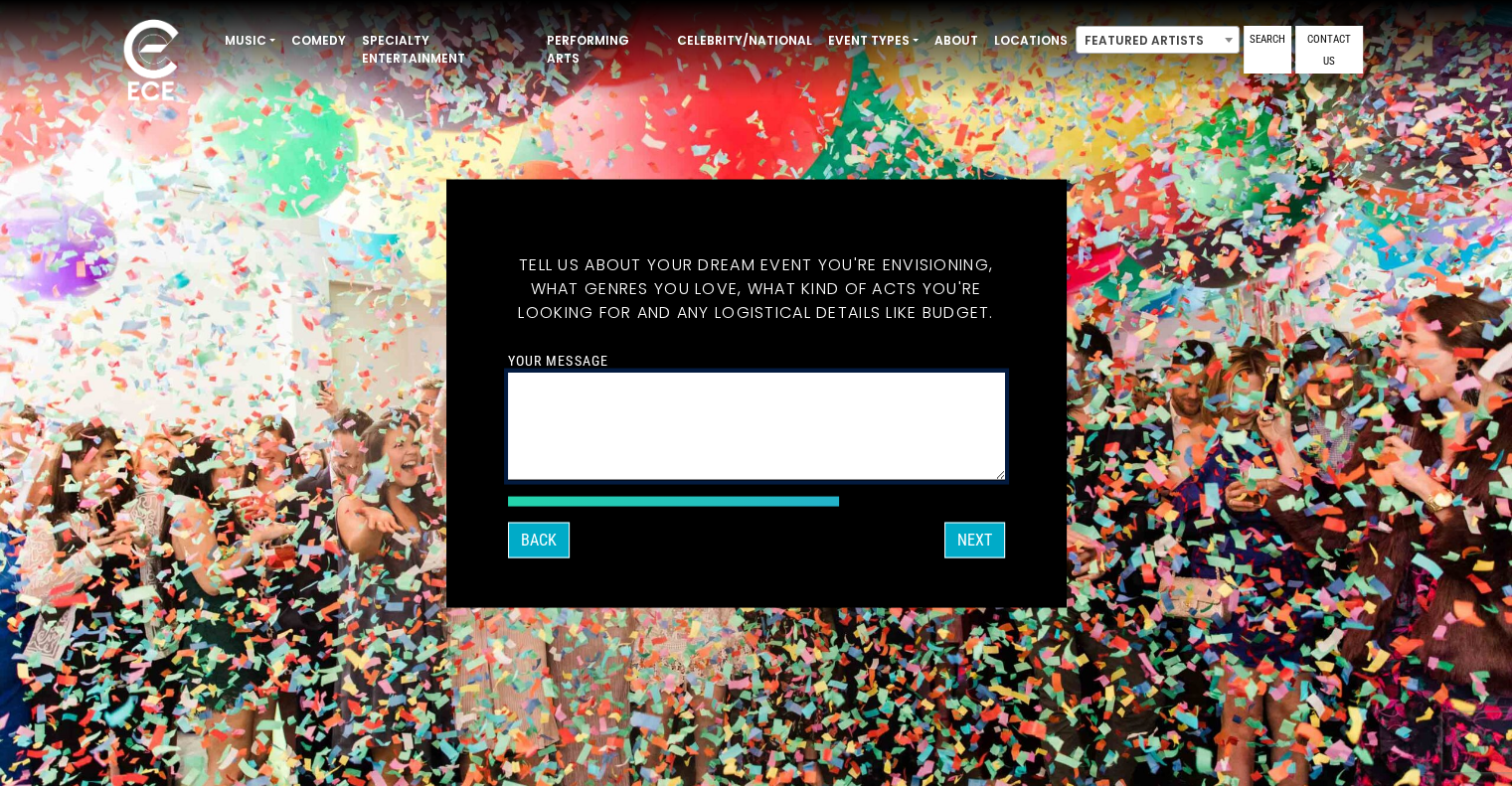 click on "Your message" at bounding box center (756, 425) 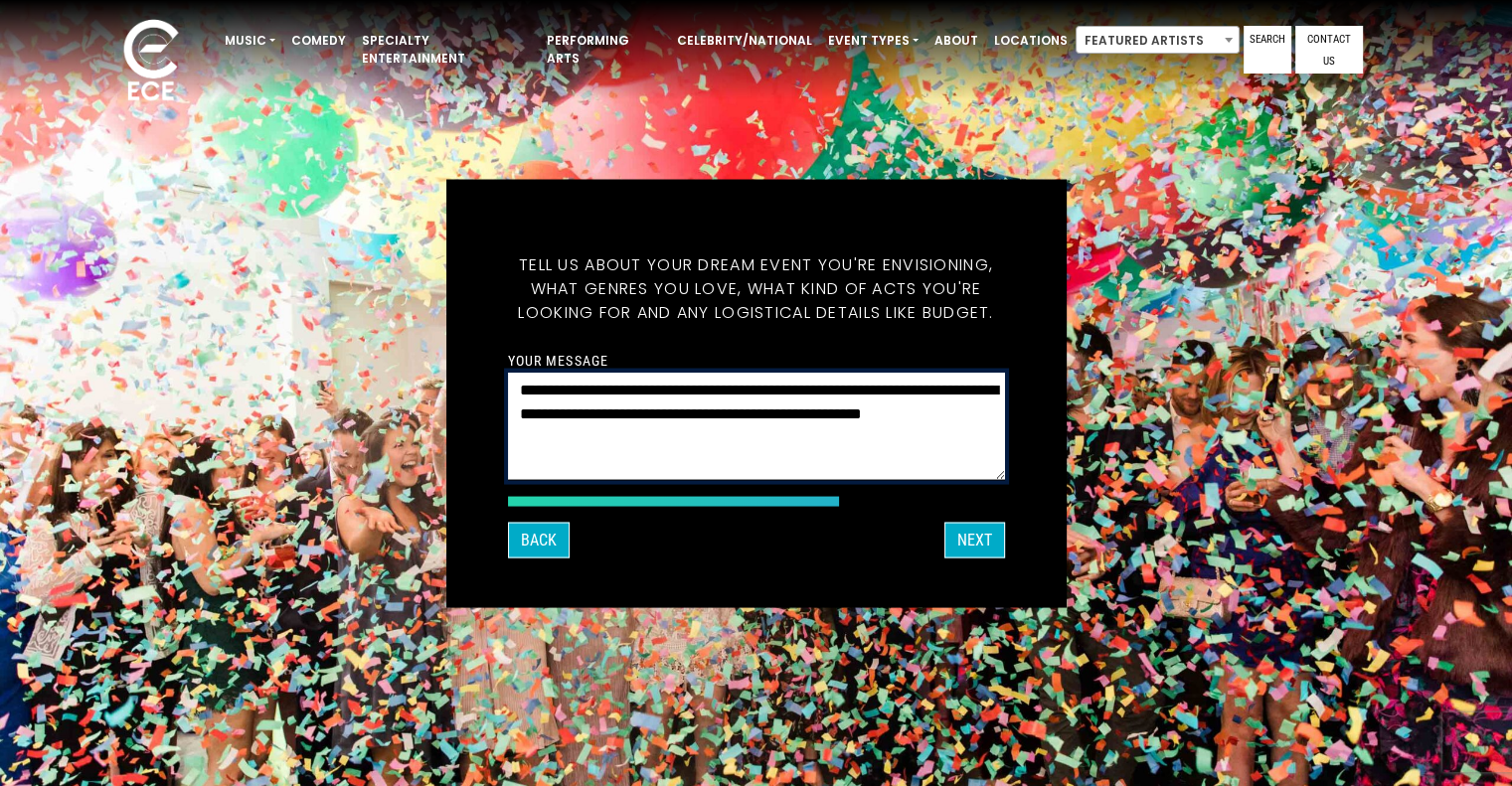 click on "**********" at bounding box center (756, 425) 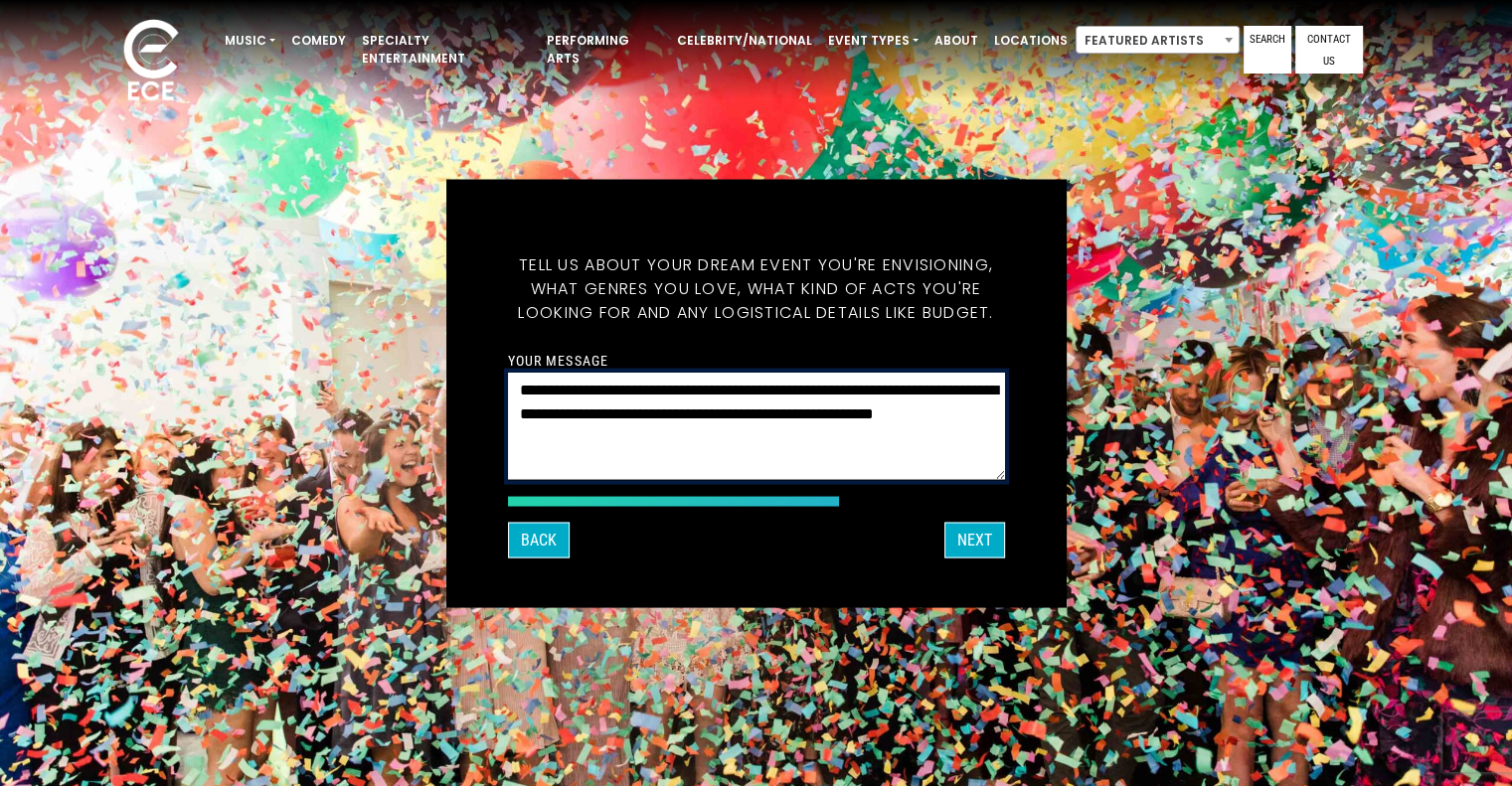 click on "**********" at bounding box center (756, 425) 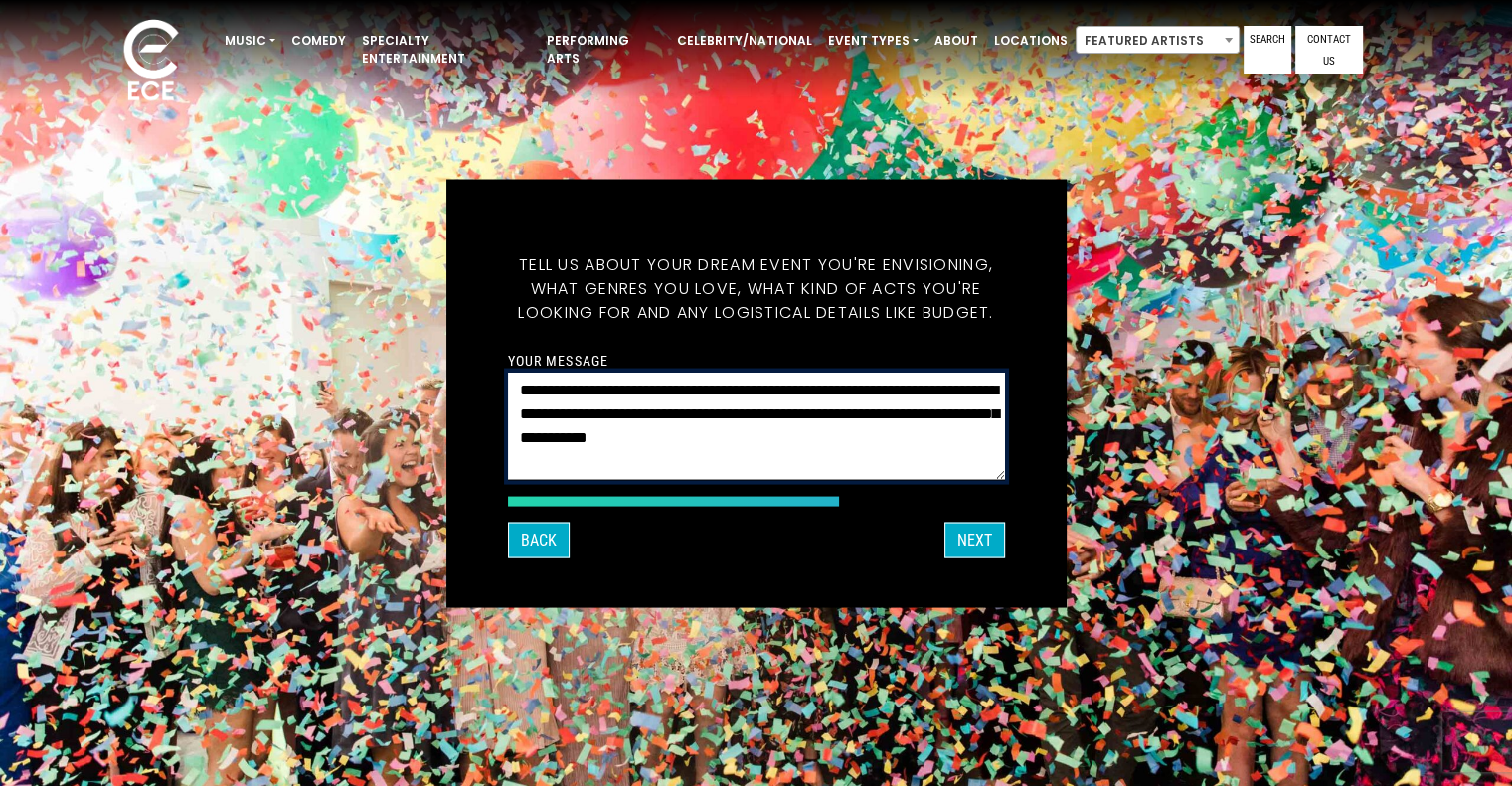 click on "**********" at bounding box center (756, 425) 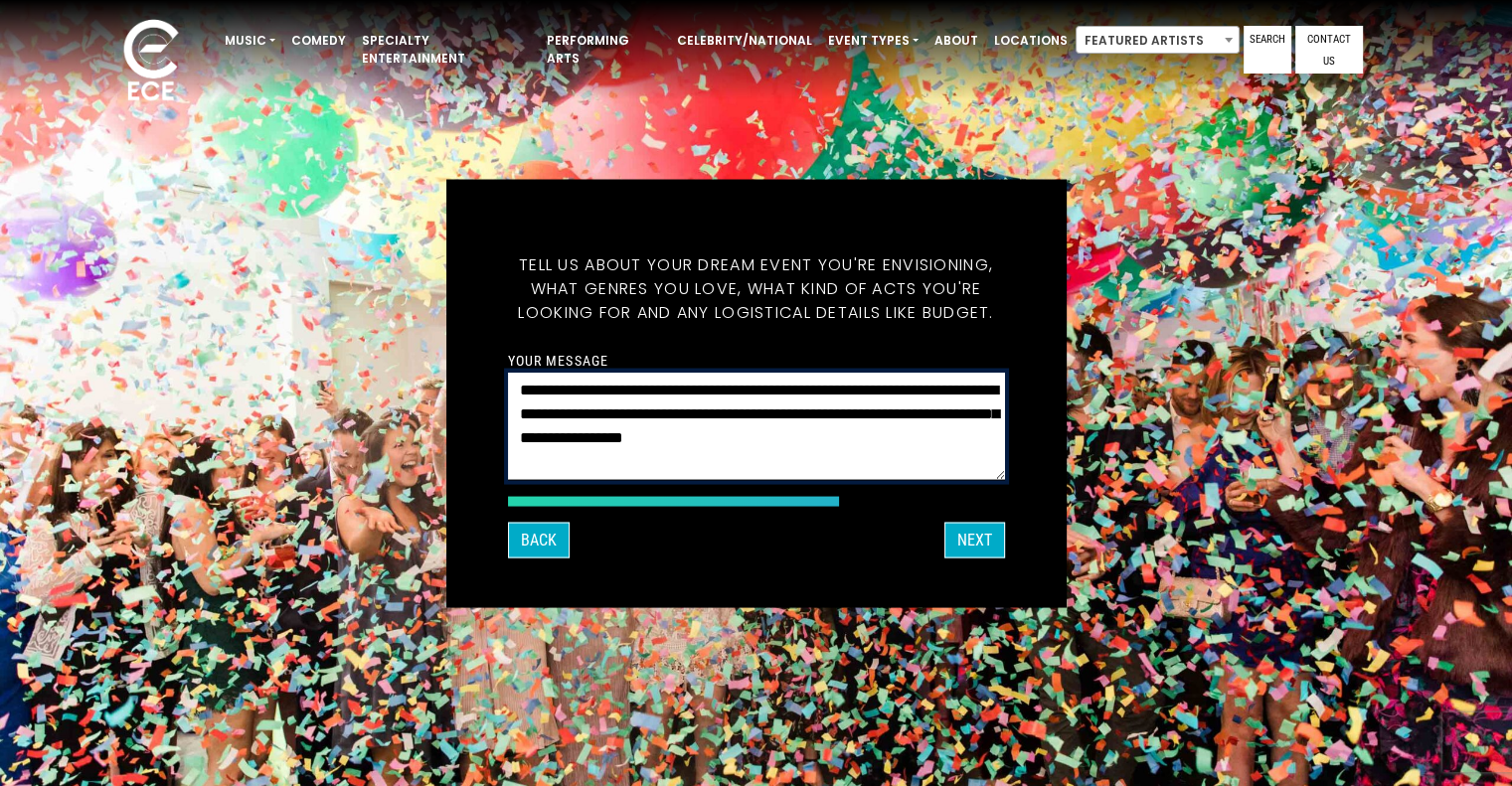 click on "**********" at bounding box center [756, 425] 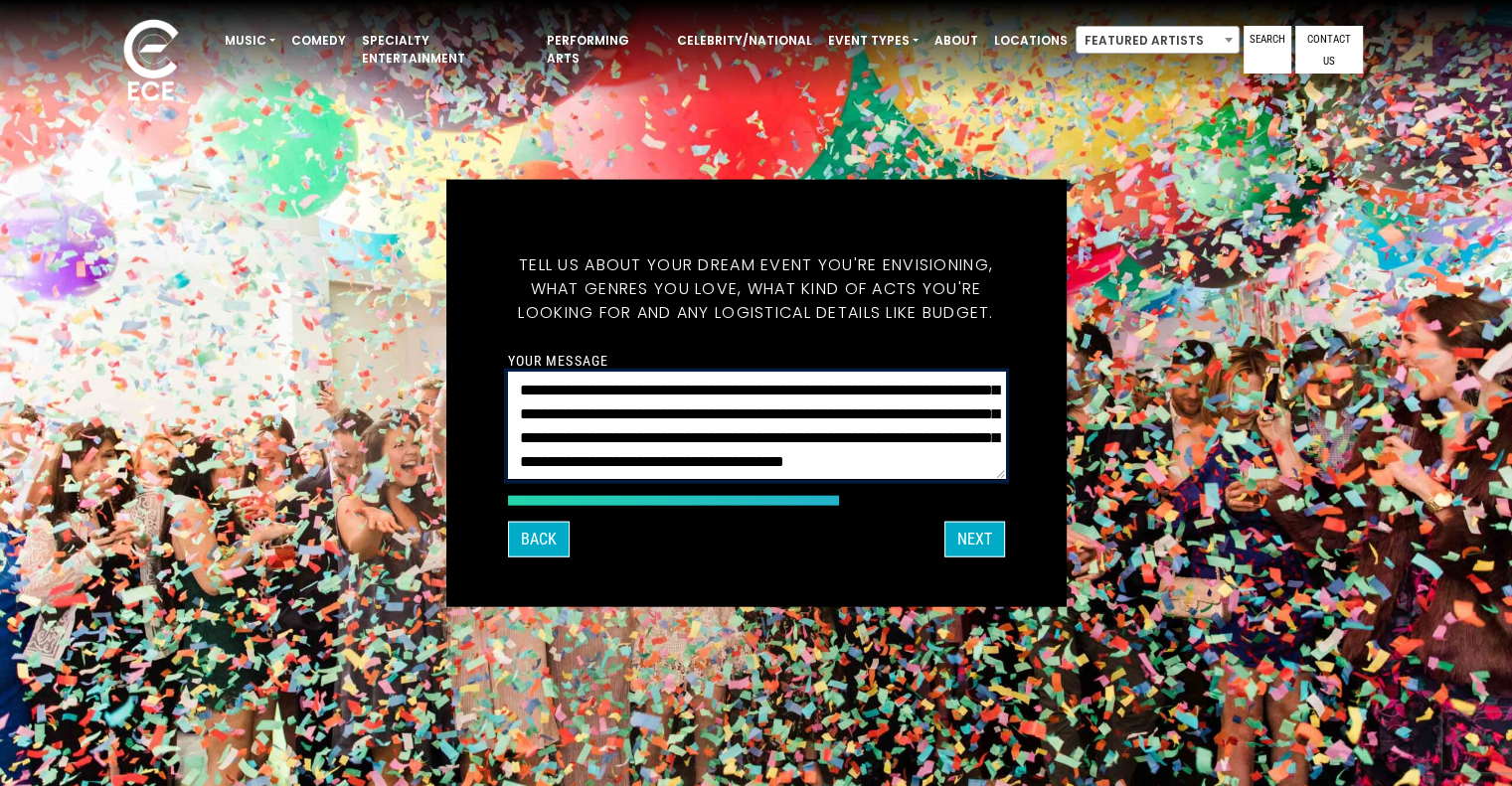 scroll, scrollTop: 0, scrollLeft: 0, axis: both 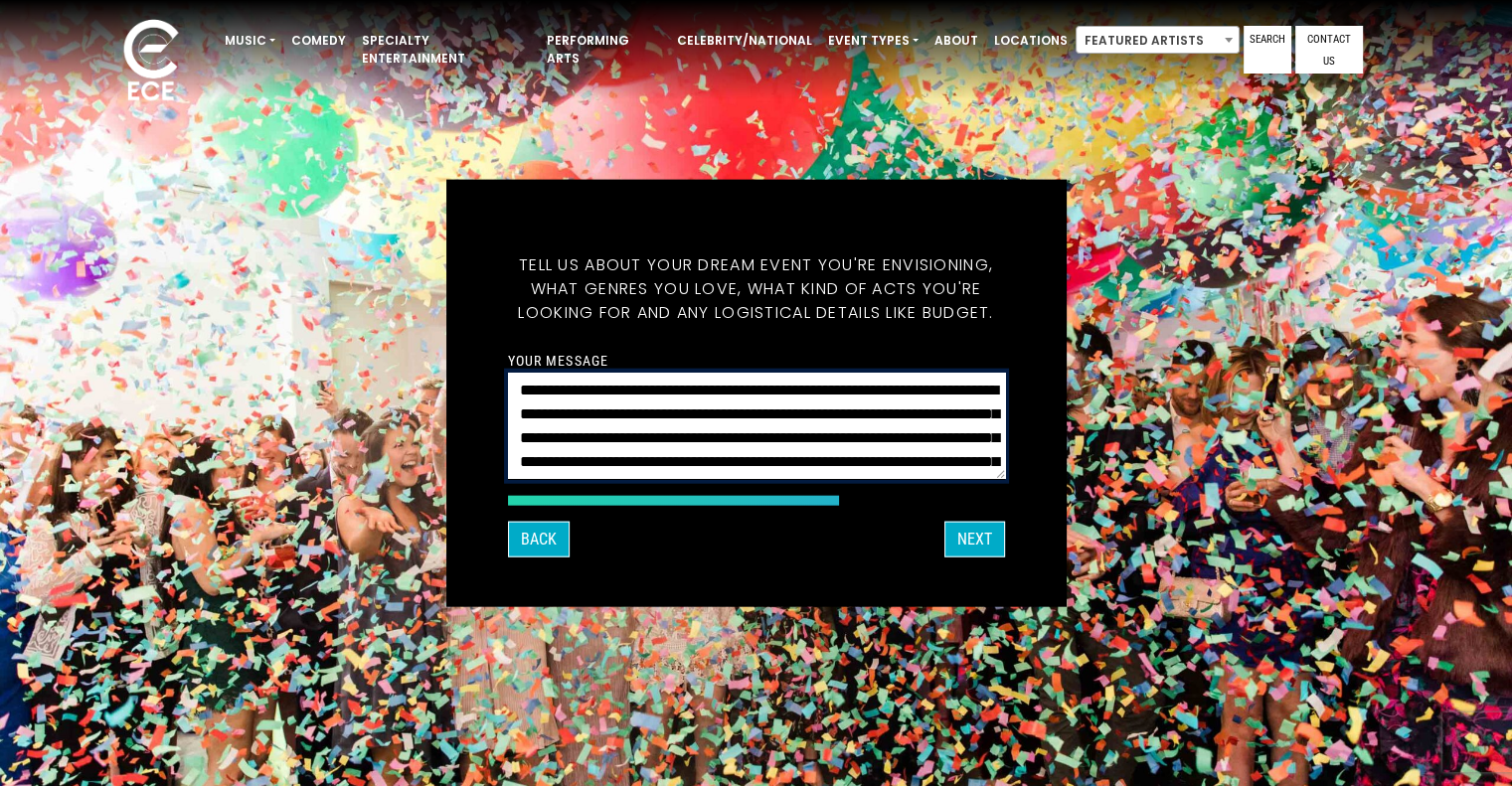 click on "**********" at bounding box center [756, 425] 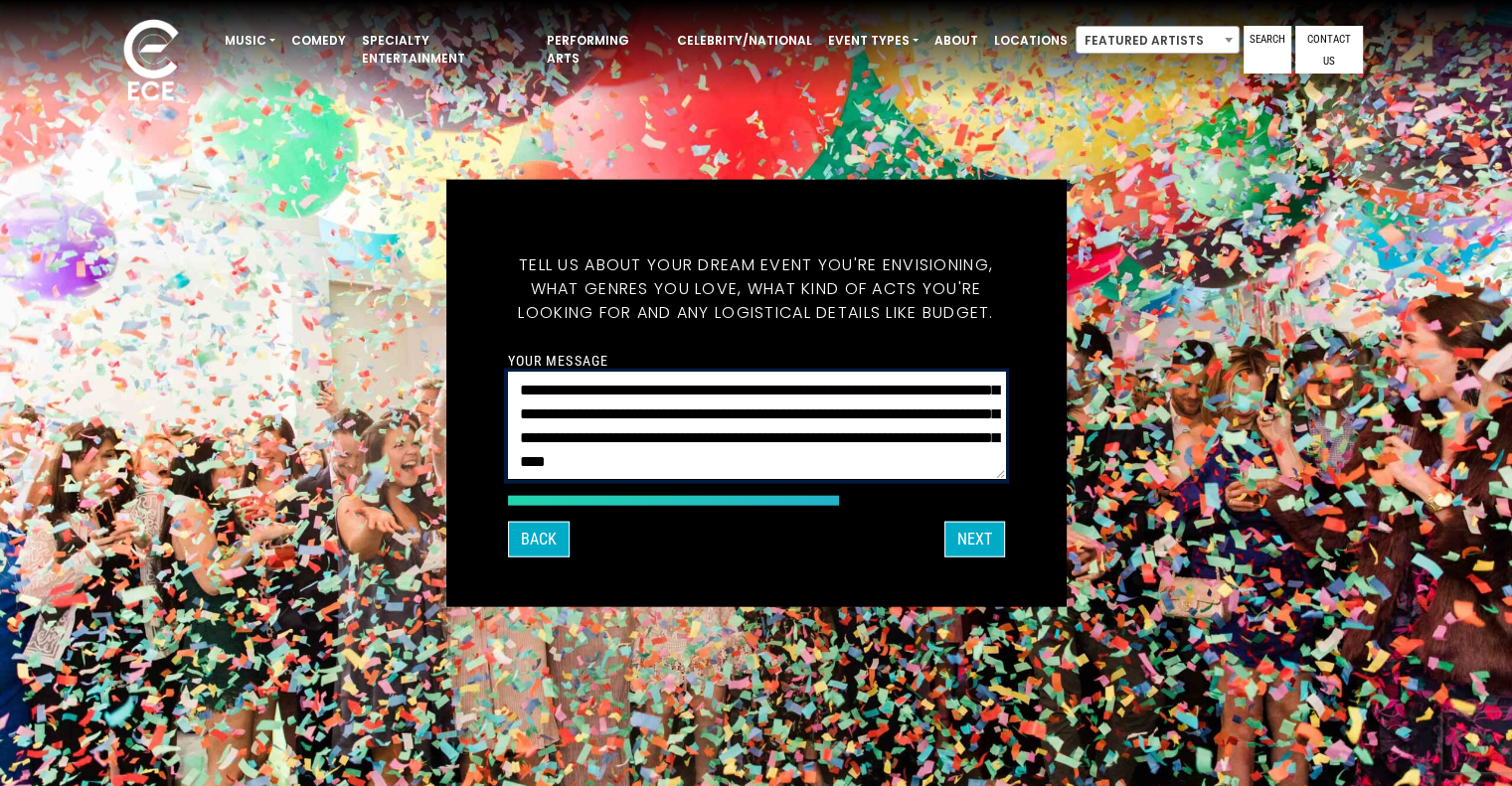click on "**********" at bounding box center [756, 425] 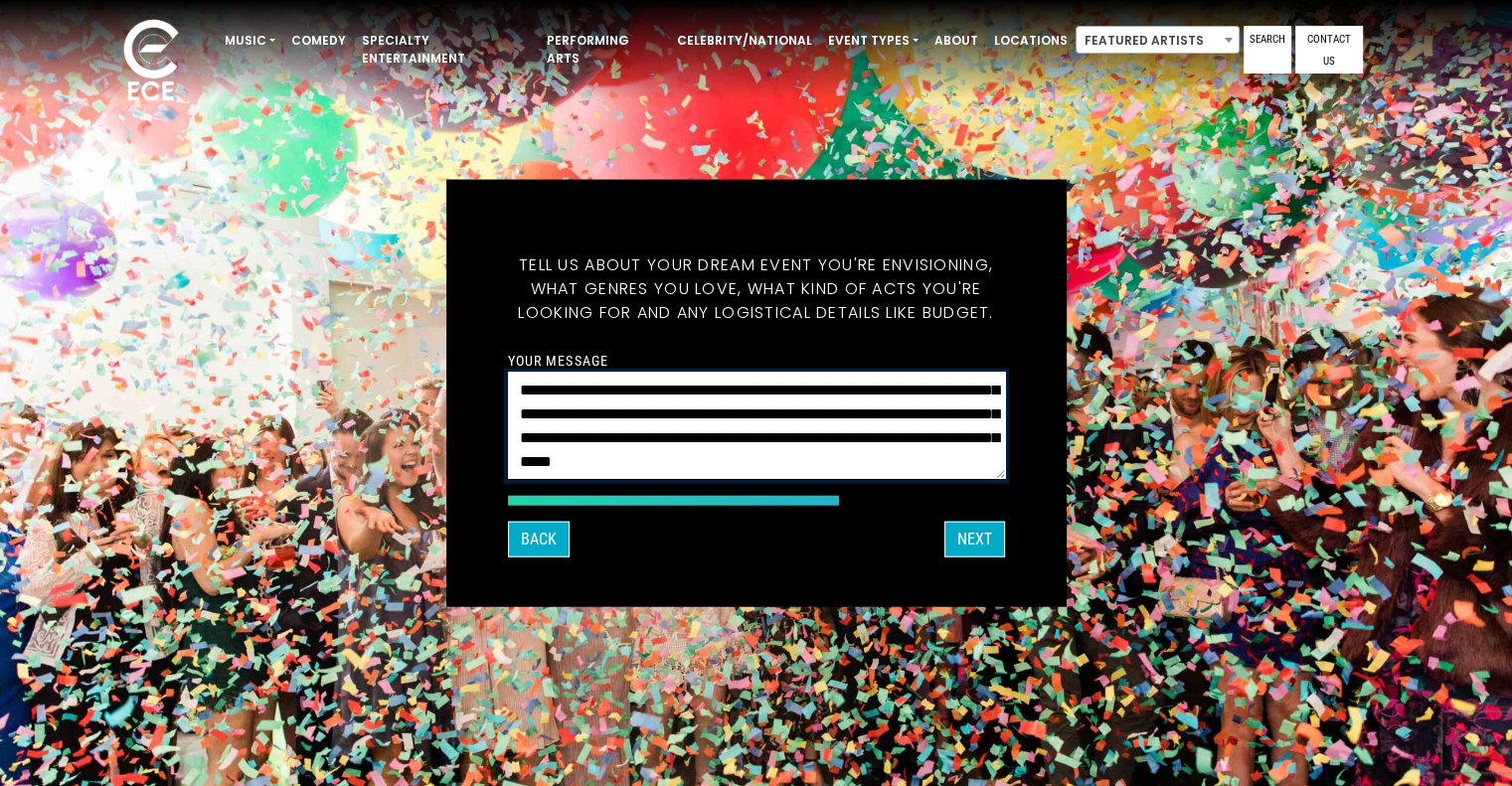 scroll, scrollTop: 160, scrollLeft: 0, axis: vertical 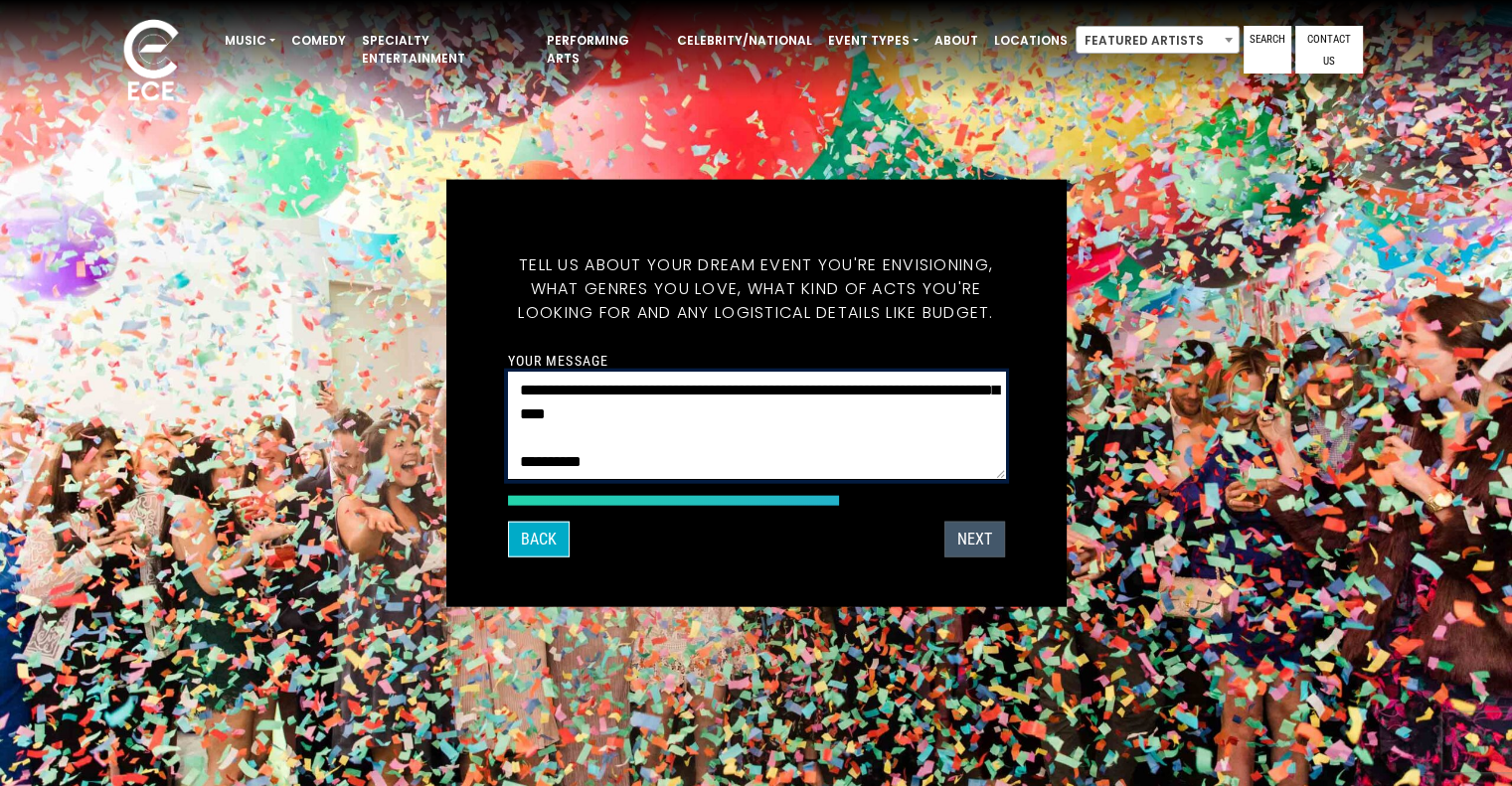 type on "**********" 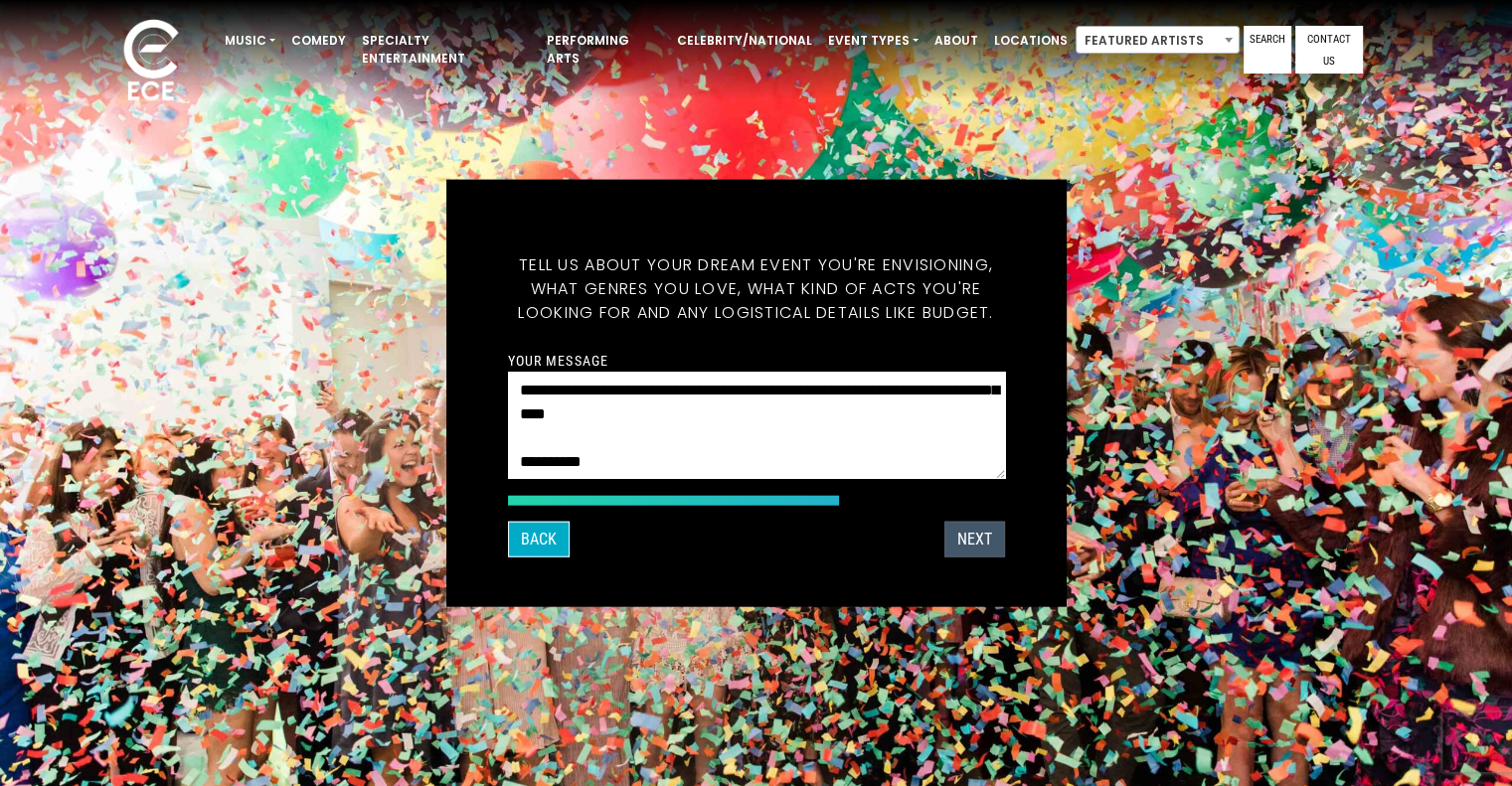 click on "Next" at bounding box center [974, 540] 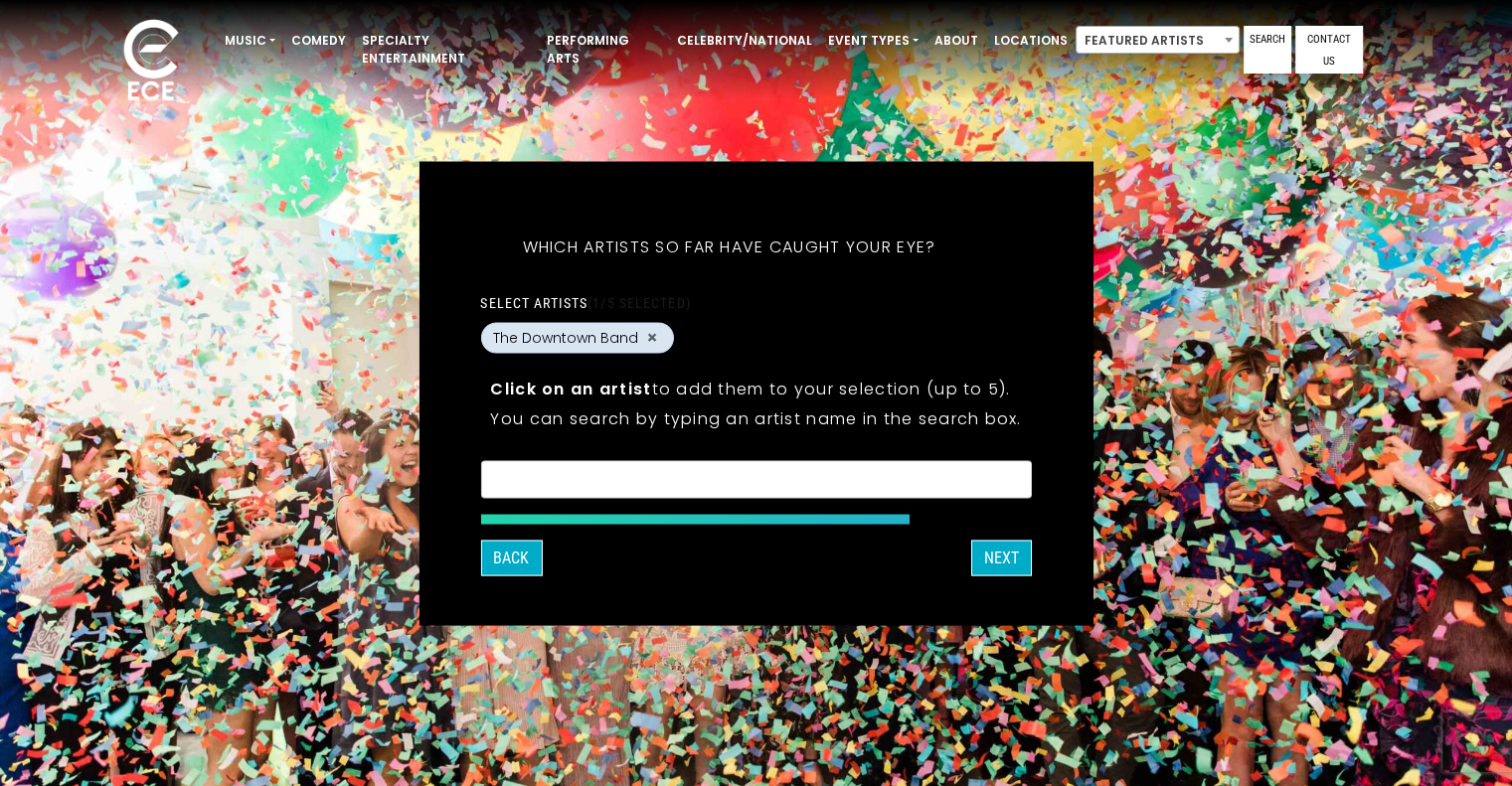 click on "The Downtown Band" at bounding box center (566, 337) 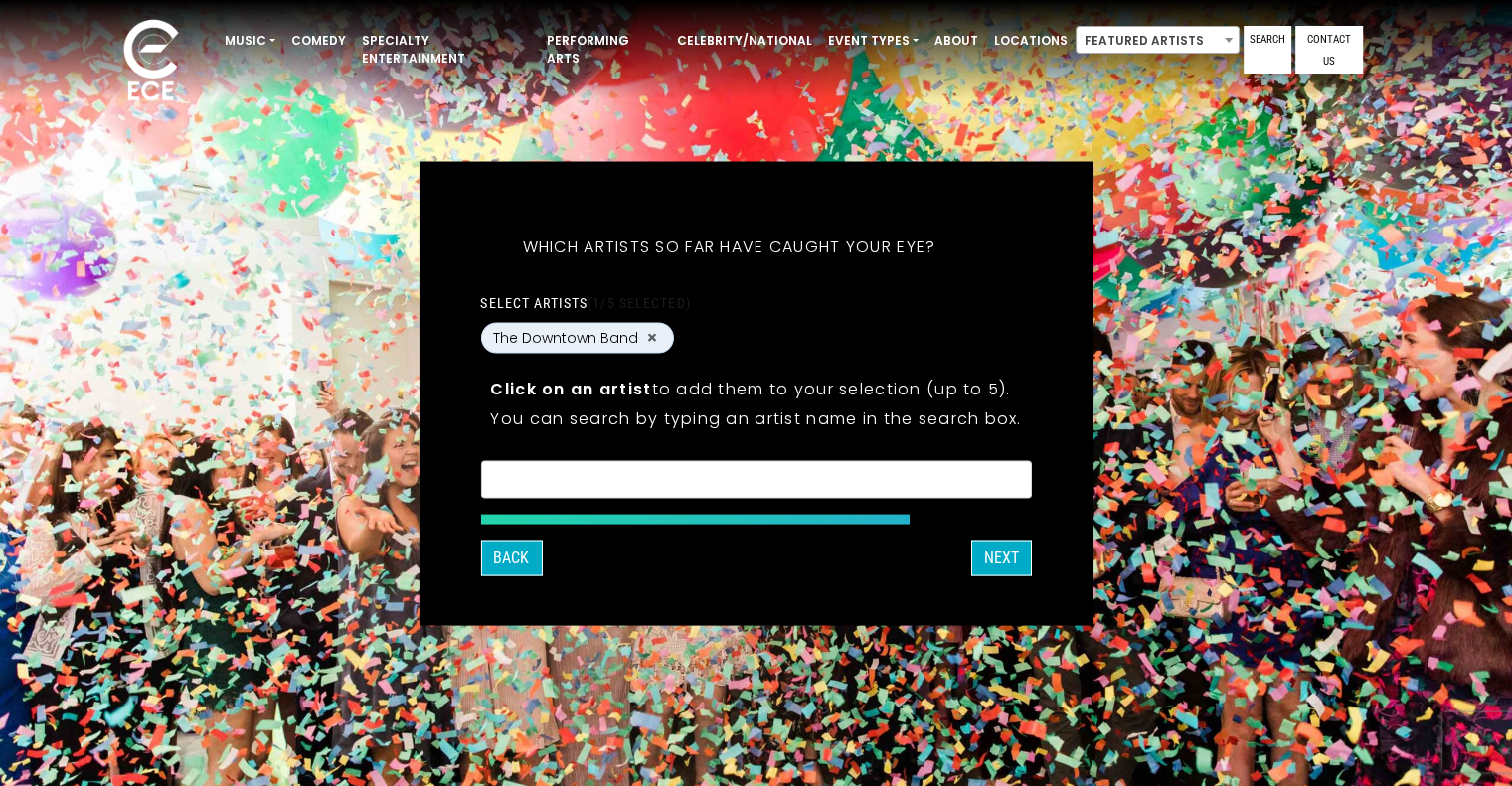 click at bounding box center [756, 482] 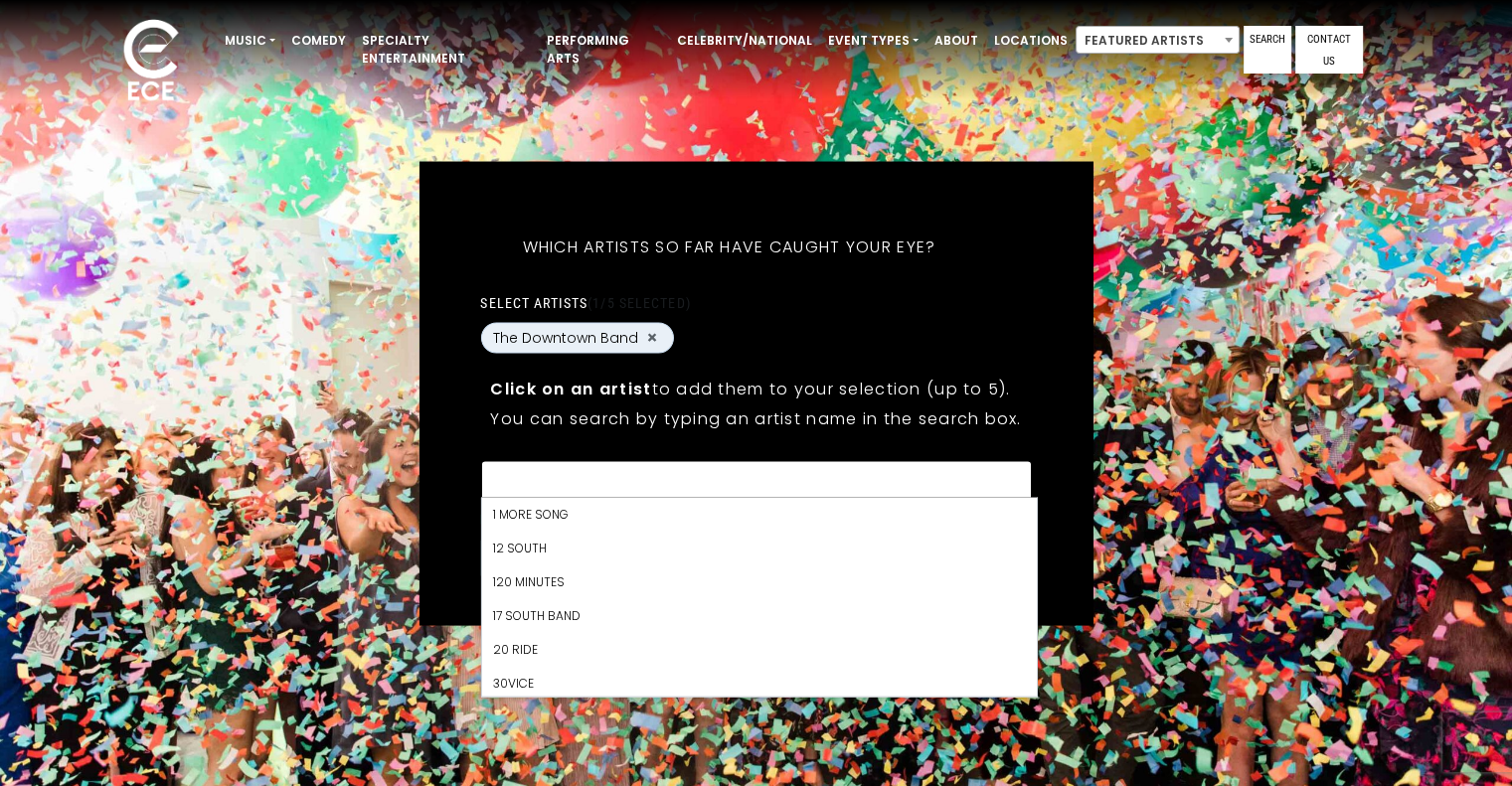 scroll, scrollTop: 24697, scrollLeft: 0, axis: vertical 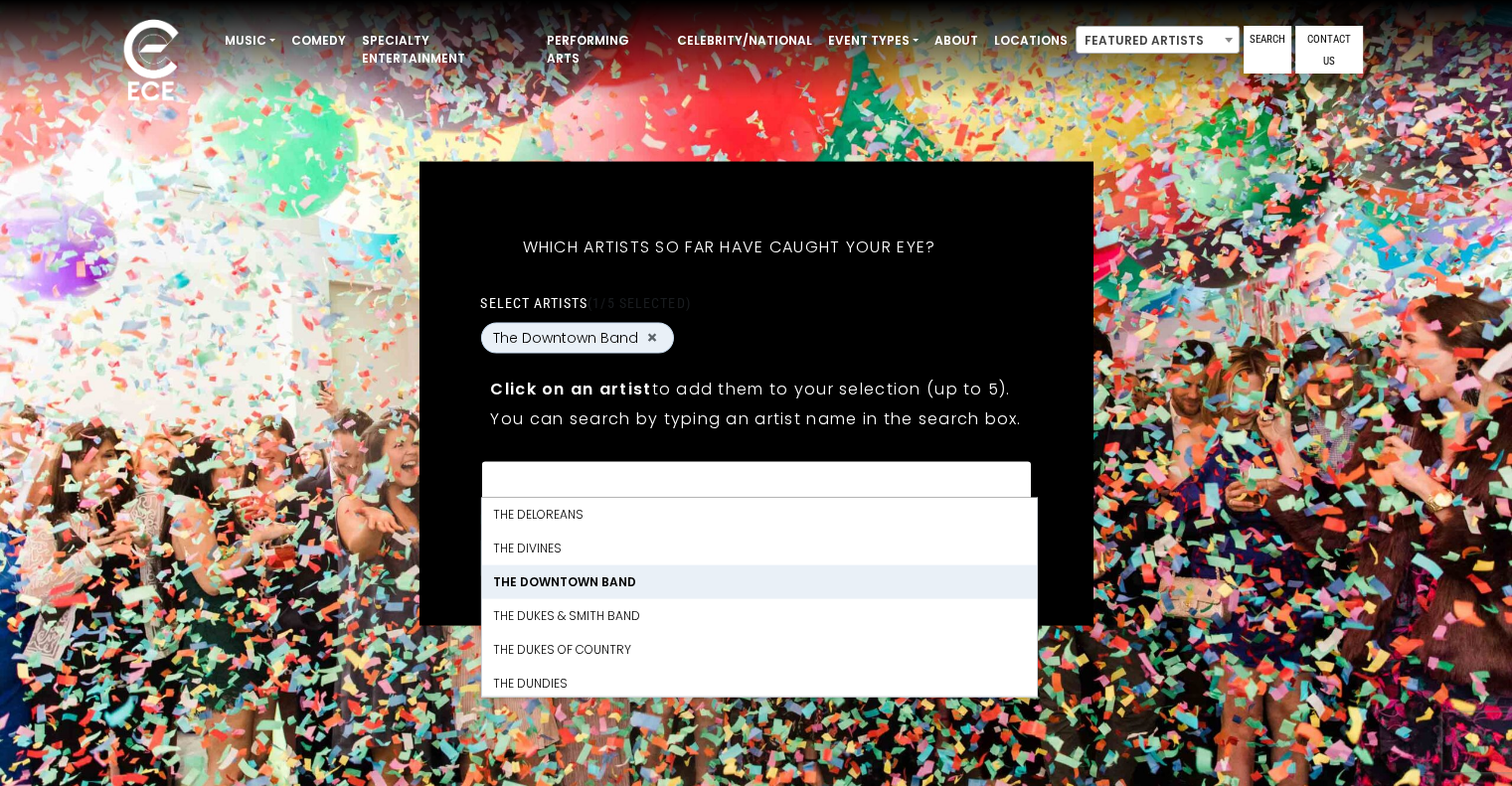 click on "The Downtown Band" at bounding box center (758, 582) 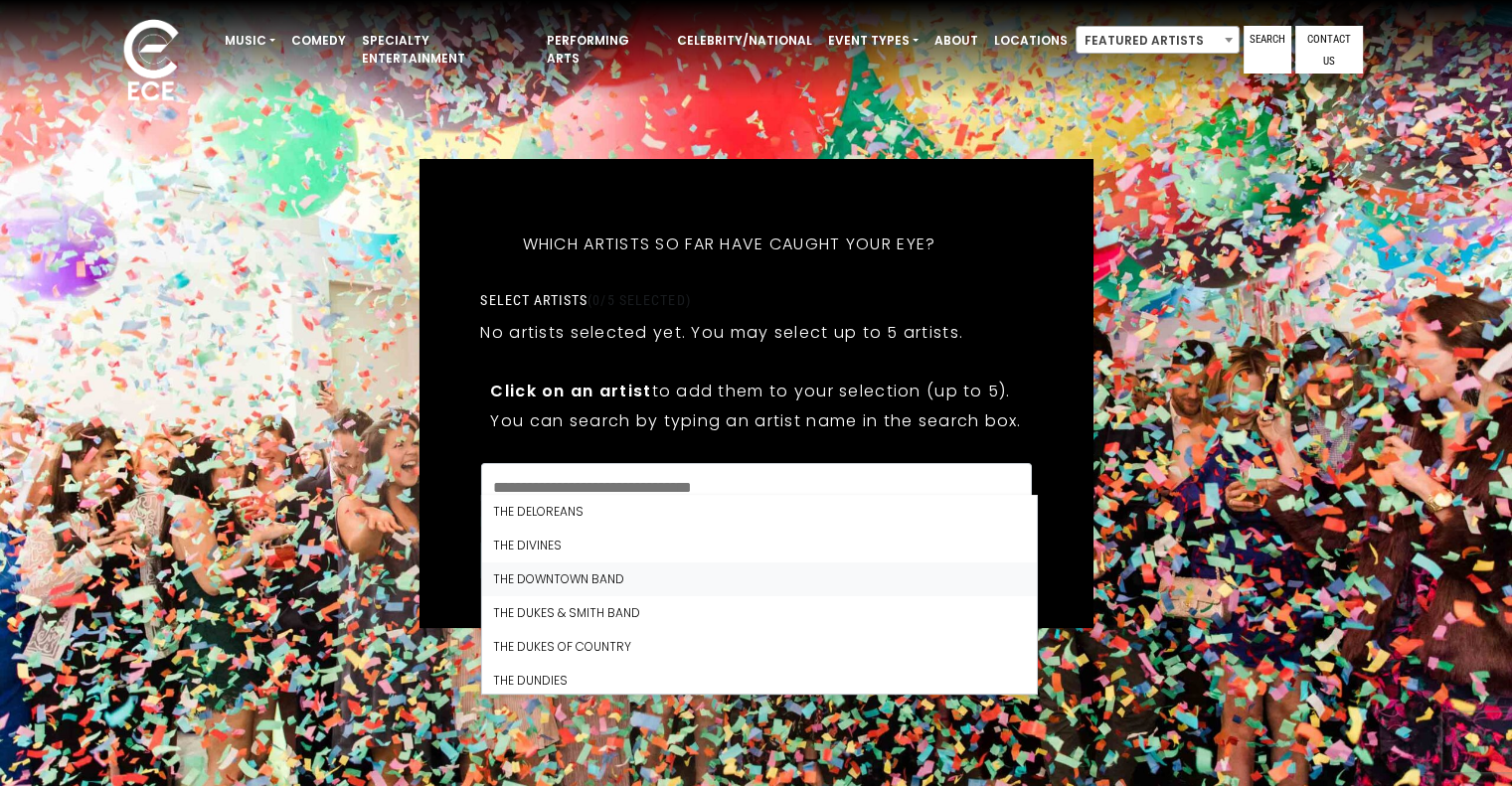 scroll, scrollTop: 18228, scrollLeft: 0, axis: vertical 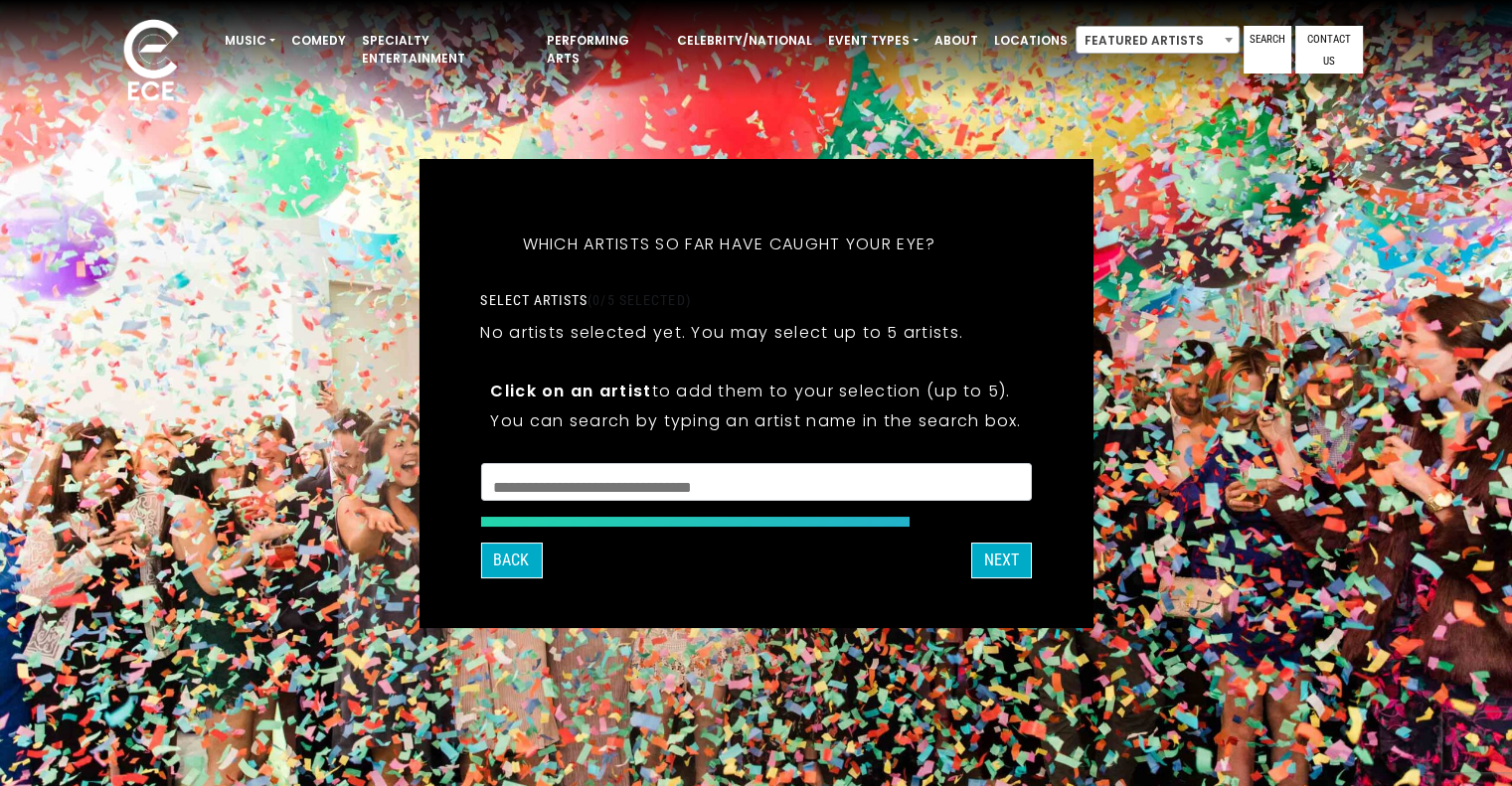 click on "**********" at bounding box center [756, 394] 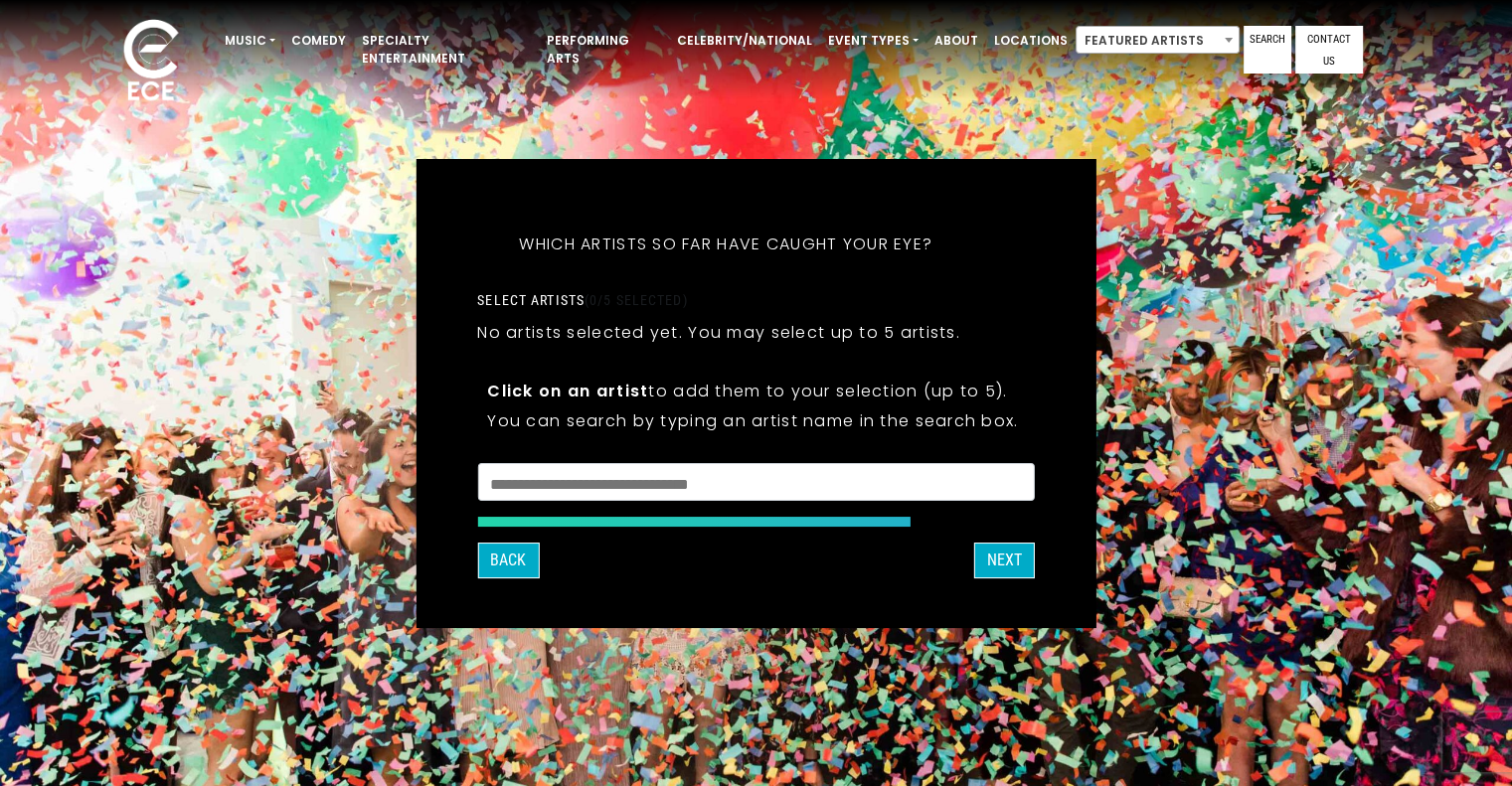 click at bounding box center [756, 485] 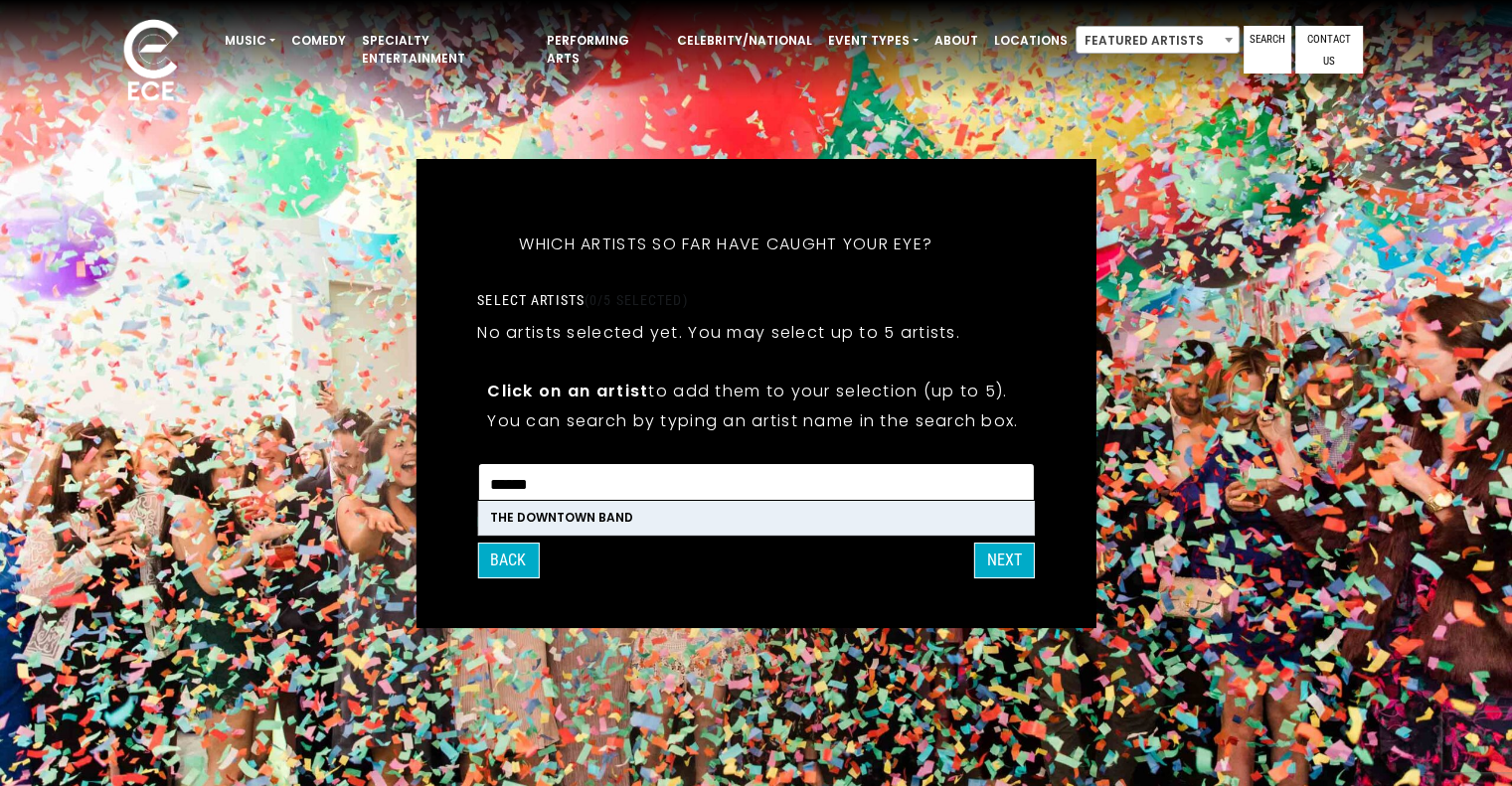 type on "******" 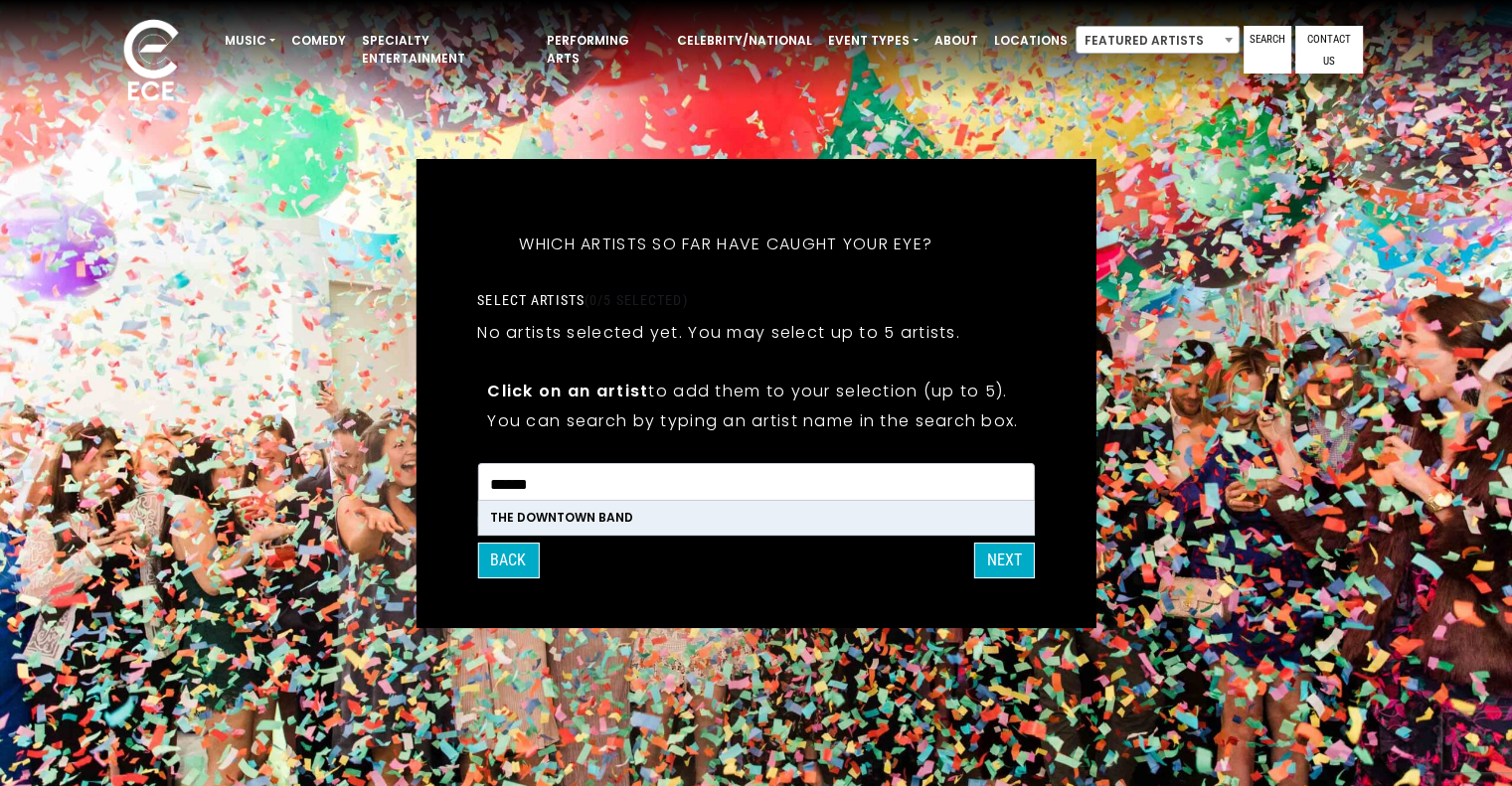 click on "The Downtown Band" at bounding box center (756, 518) 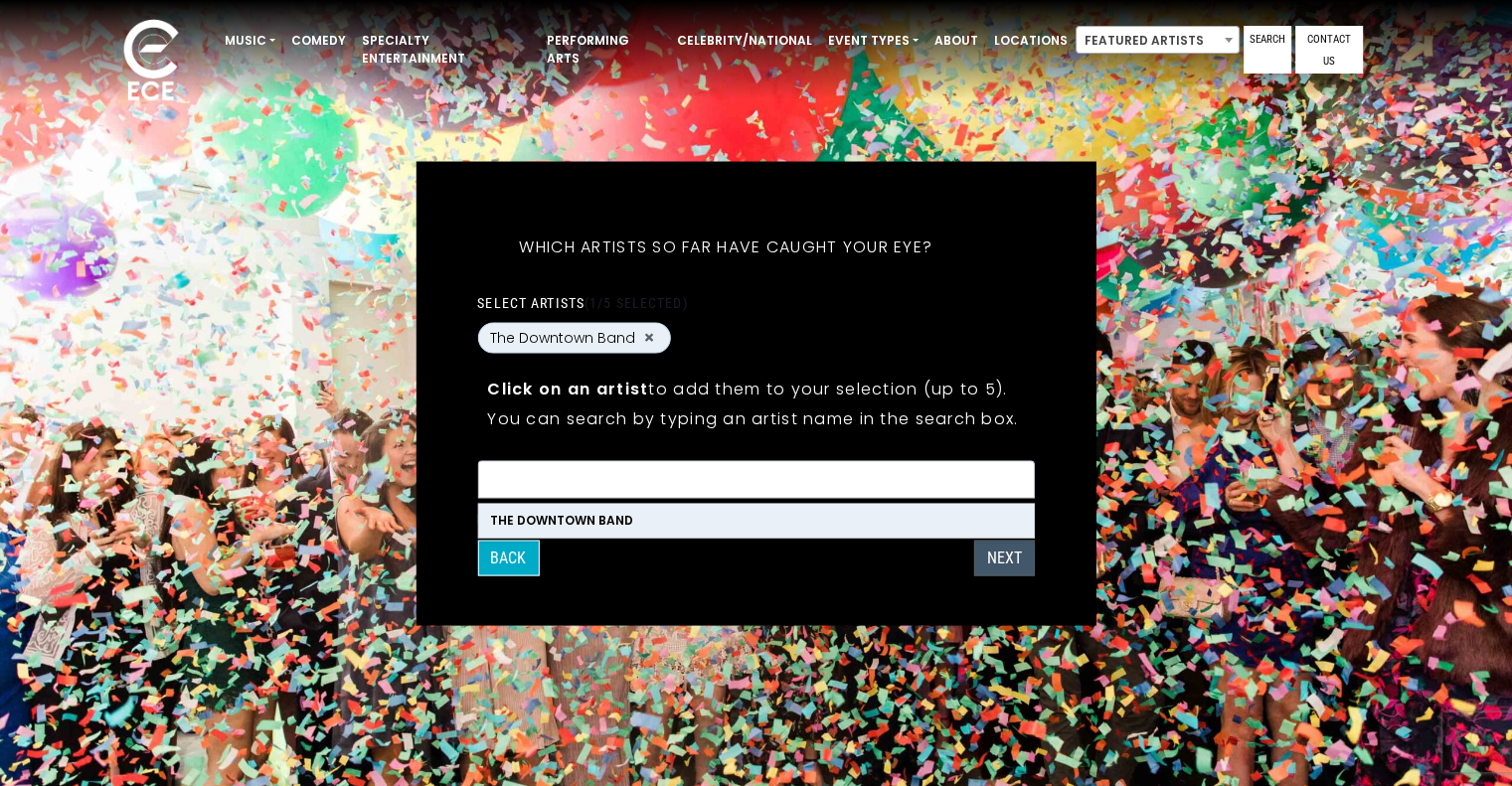 click on "Next" at bounding box center [1004, 557] 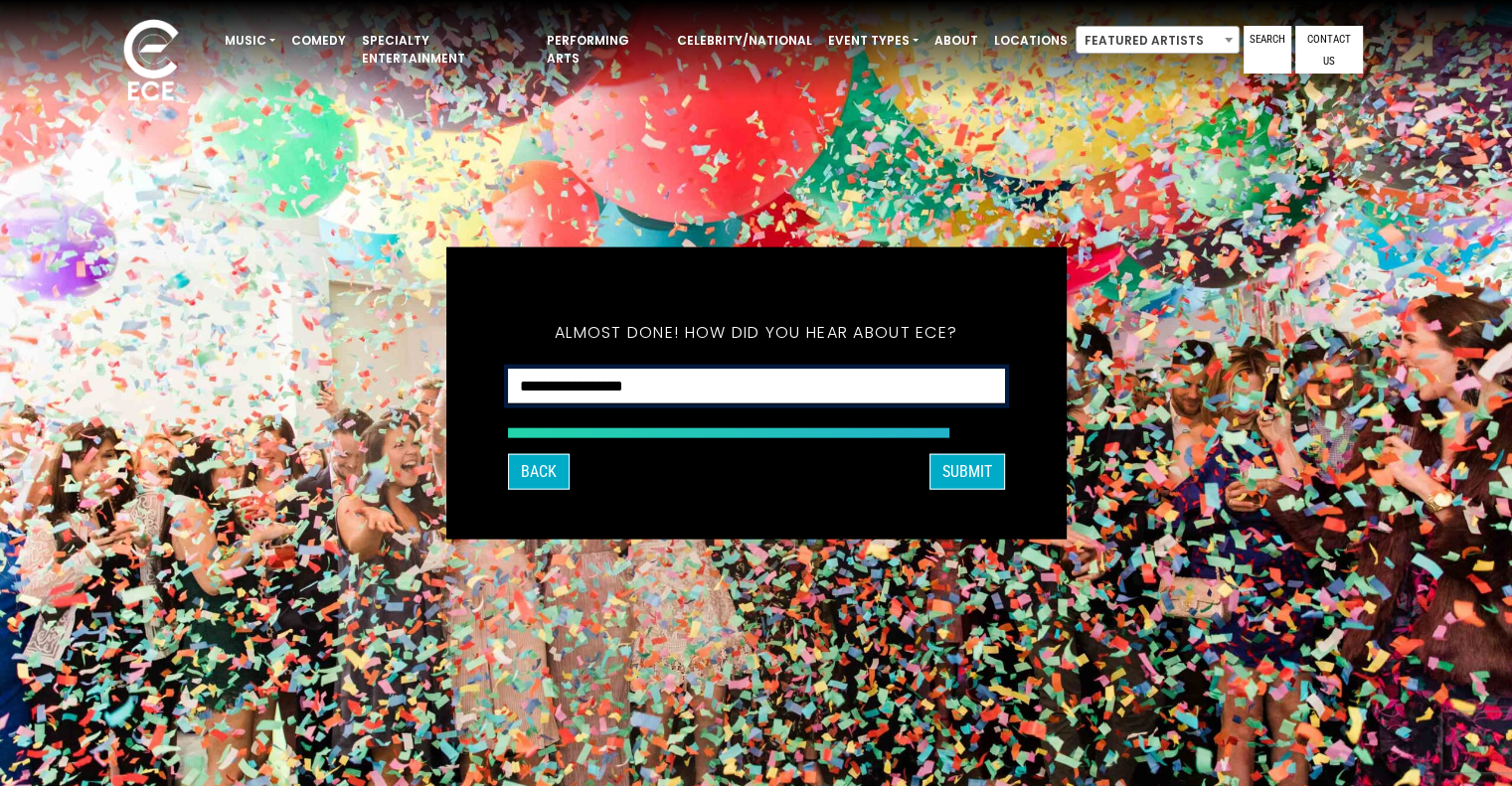 click on "**********" at bounding box center [756, 386] 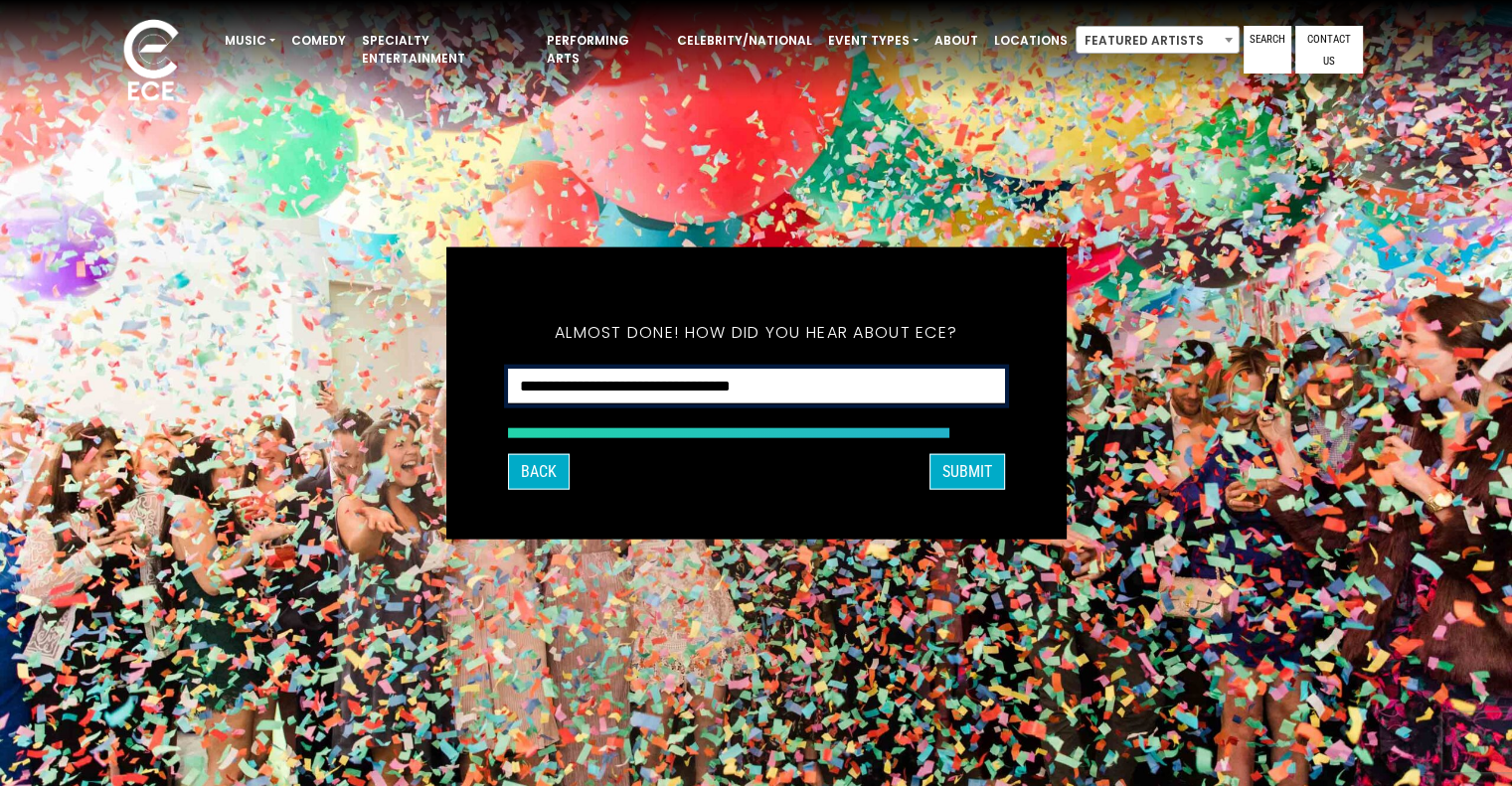 click on "**********" at bounding box center (756, 386) 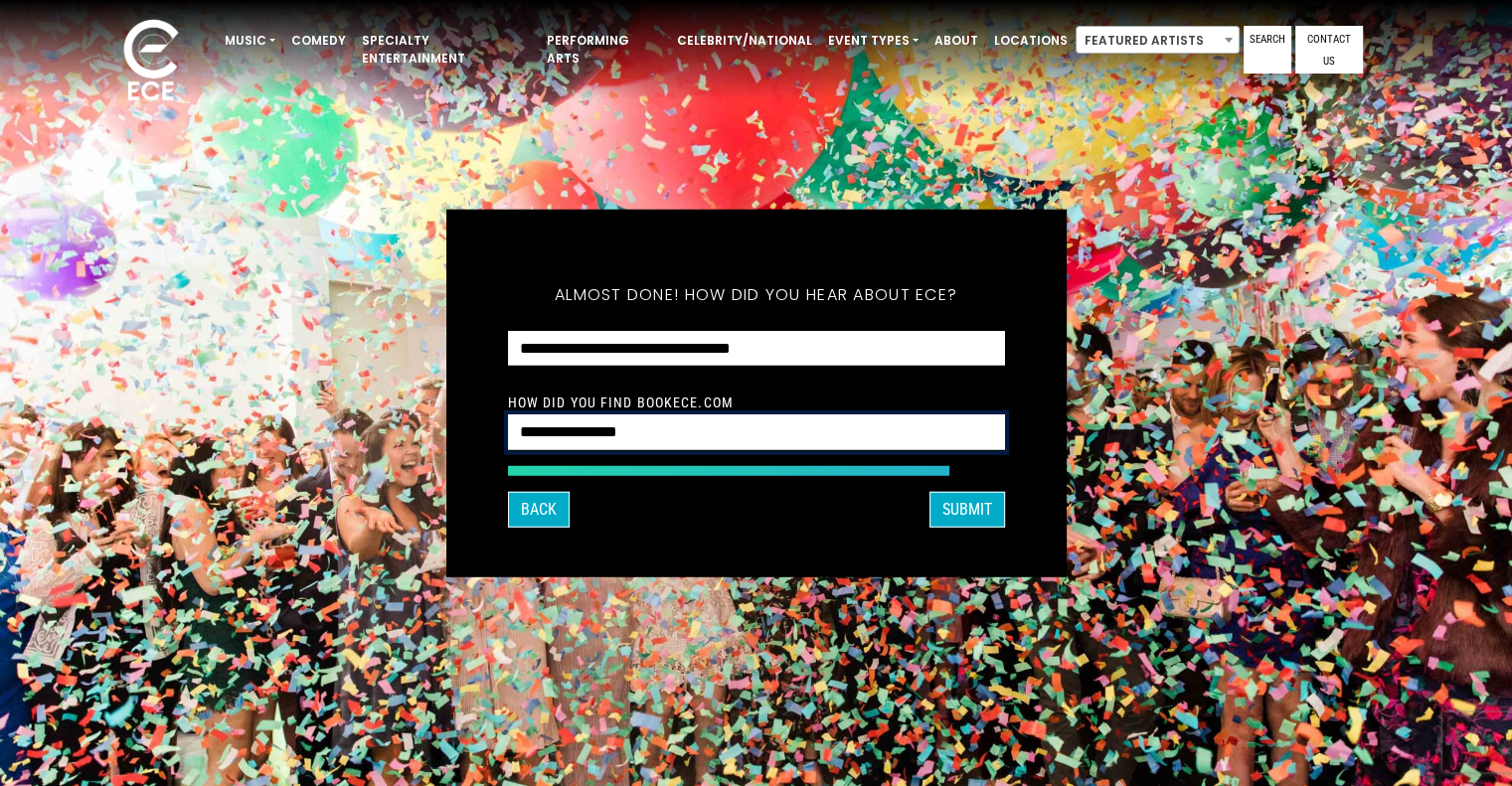 click on "**********" at bounding box center [756, 432] 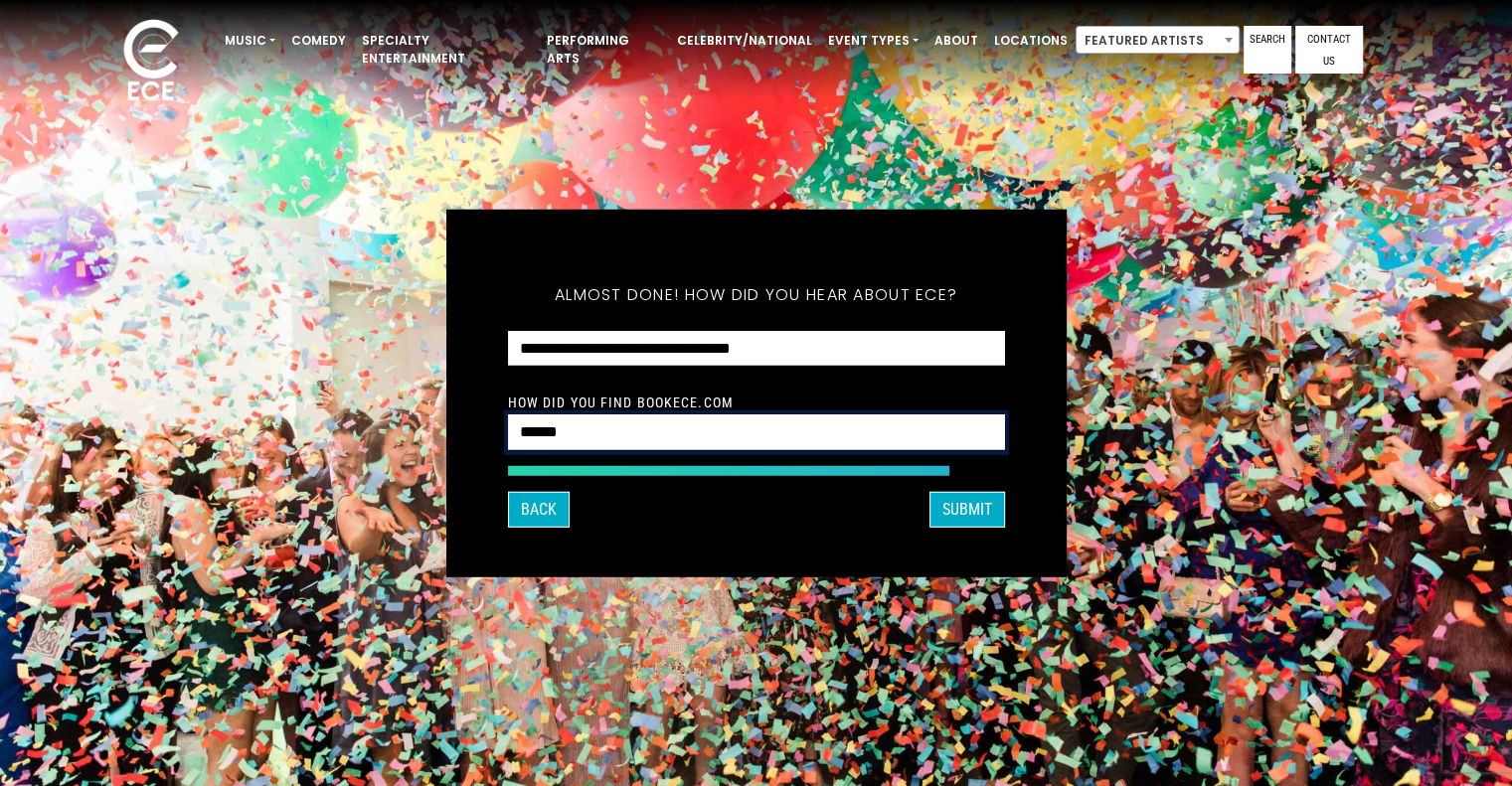 click on "**********" at bounding box center (756, 432) 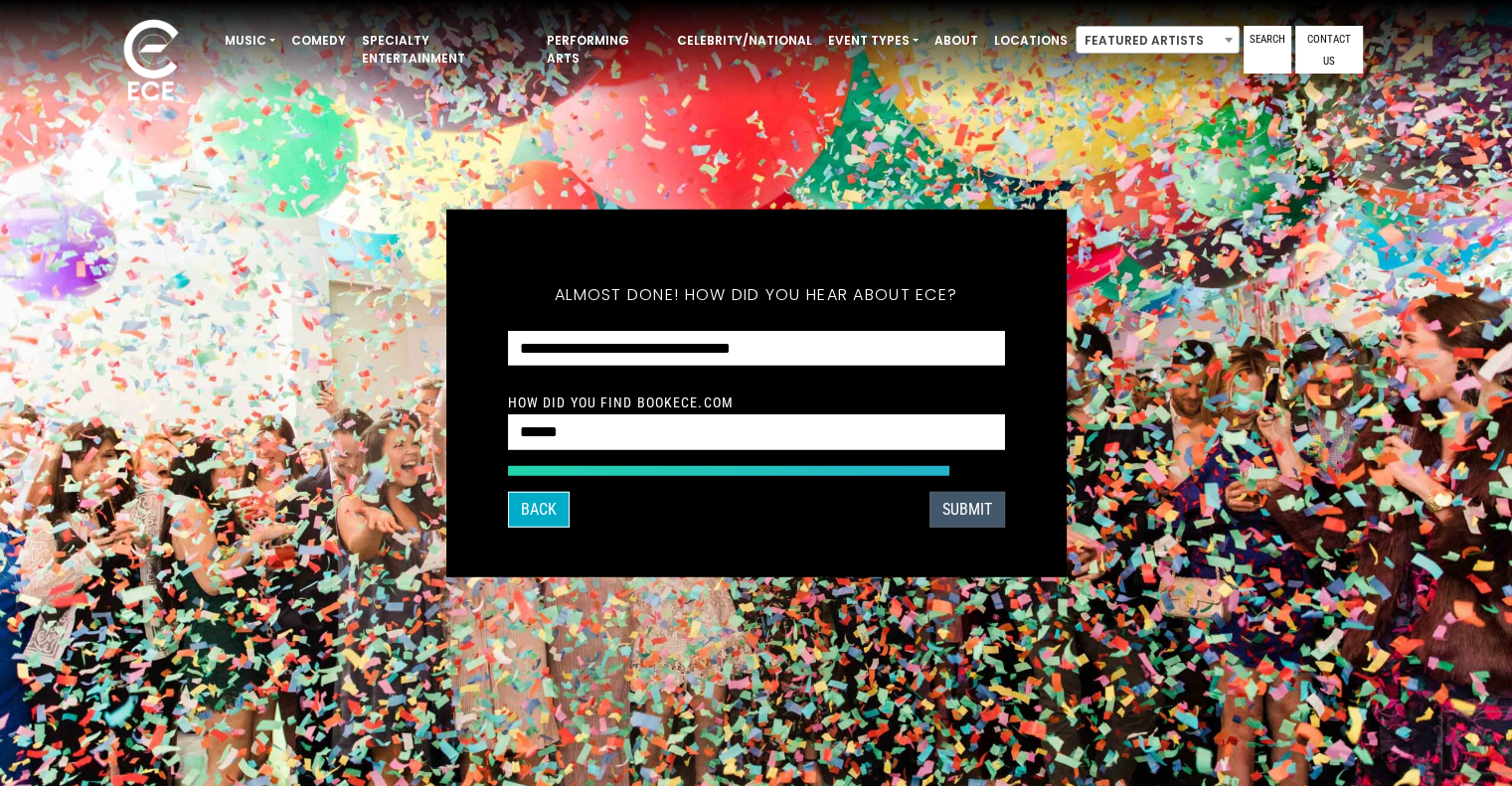 click on "SUBMIT" at bounding box center [967, 510] 